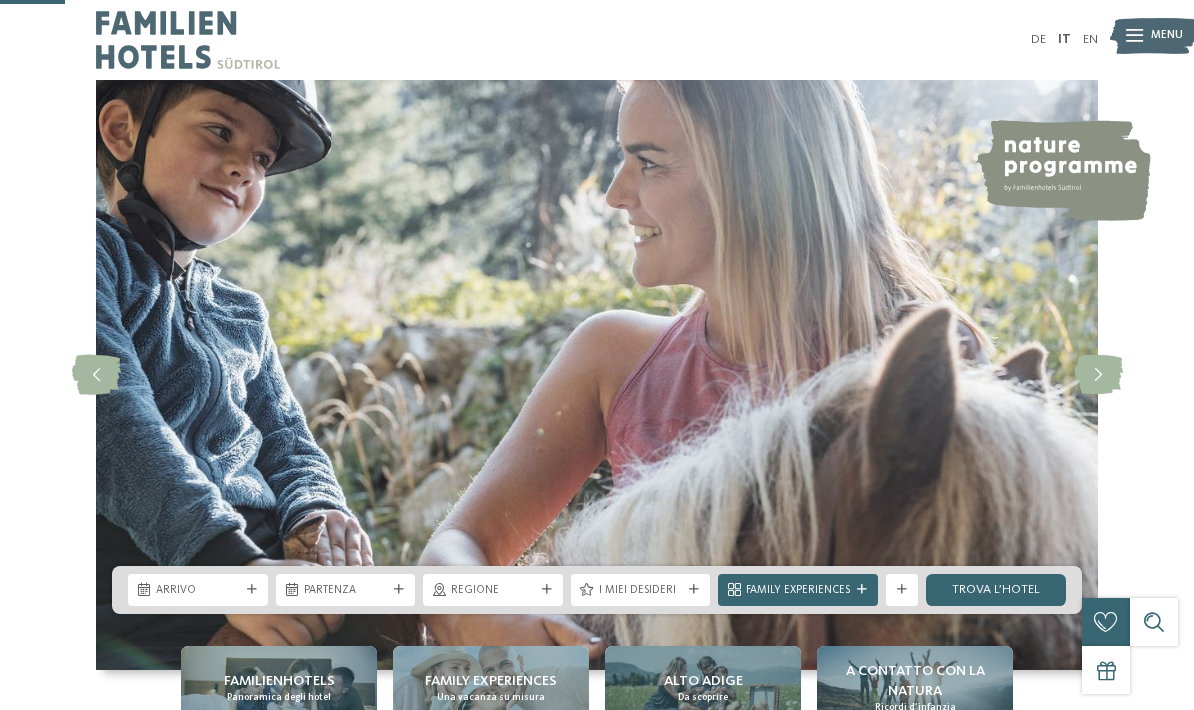 scroll, scrollTop: 363, scrollLeft: 0, axis: vertical 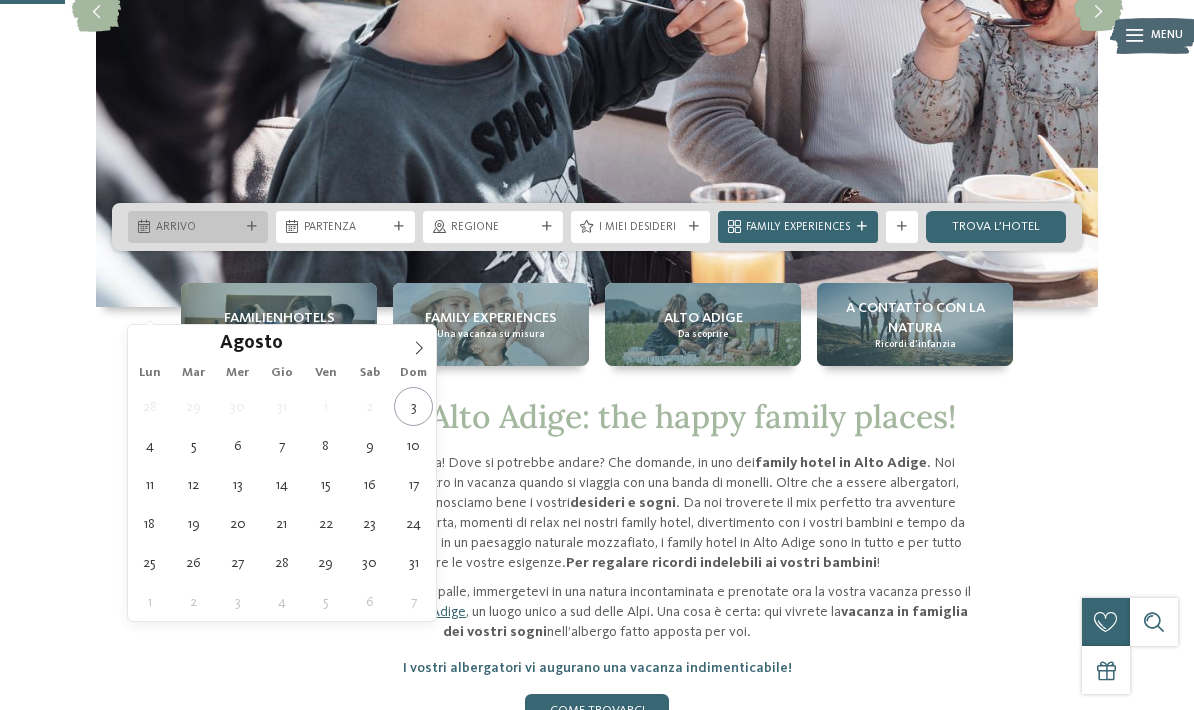 click on "Solo un momento – il sito web sta caricando …
DE
IT" at bounding box center (597, 3602) 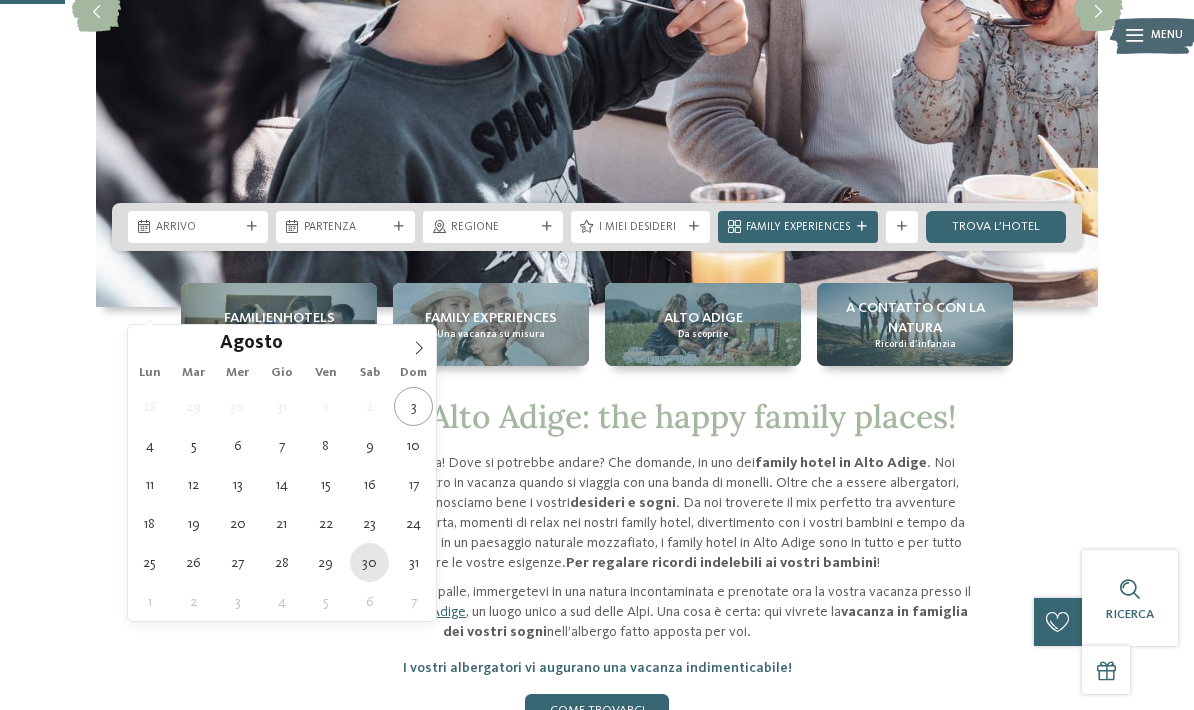 type on "[DATE]" 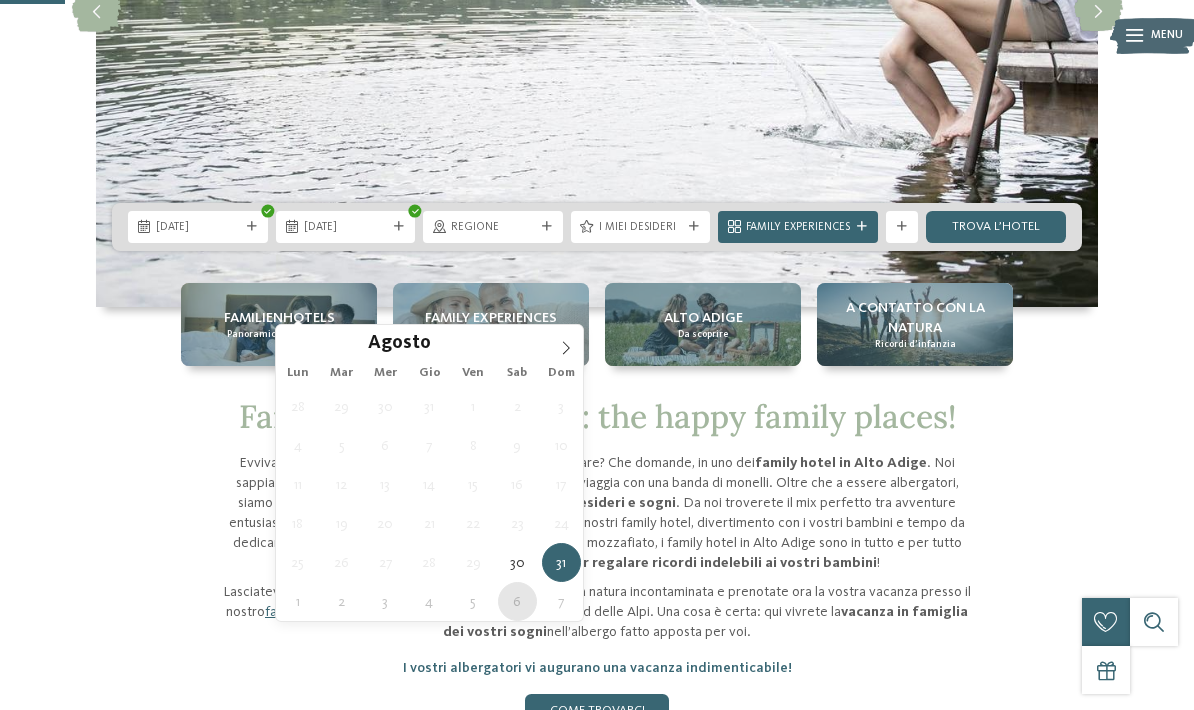 type on "[DATE]" 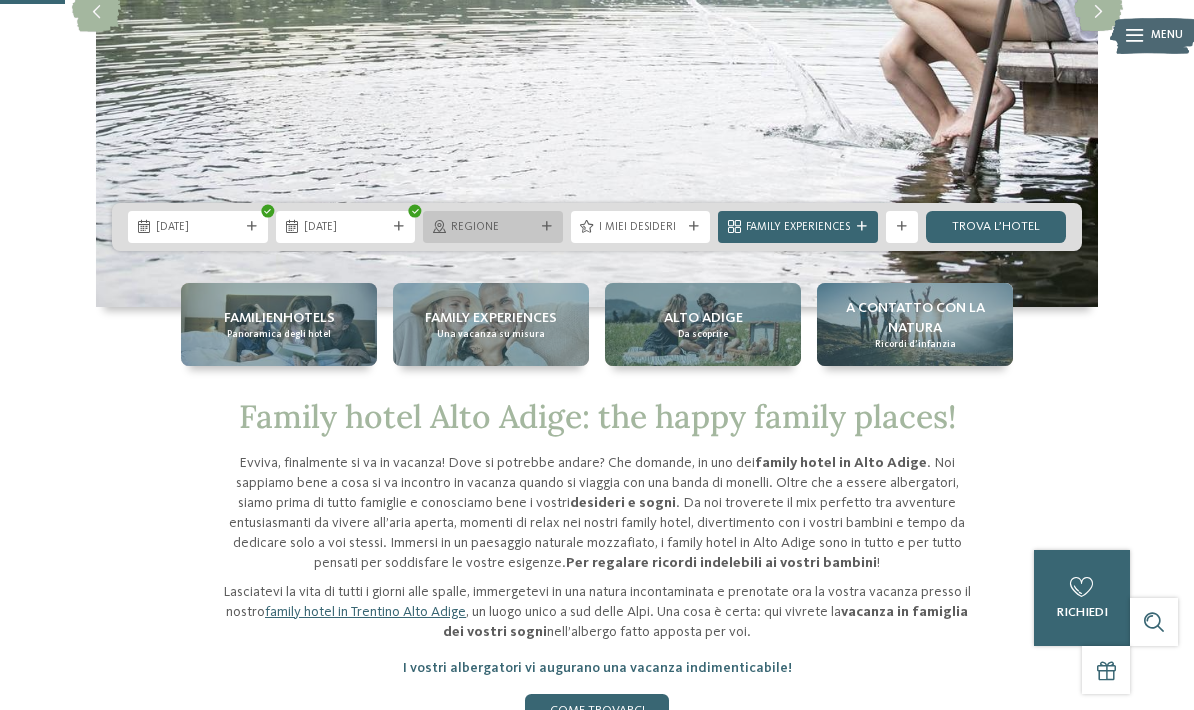 click on "Regione" at bounding box center (493, 227) 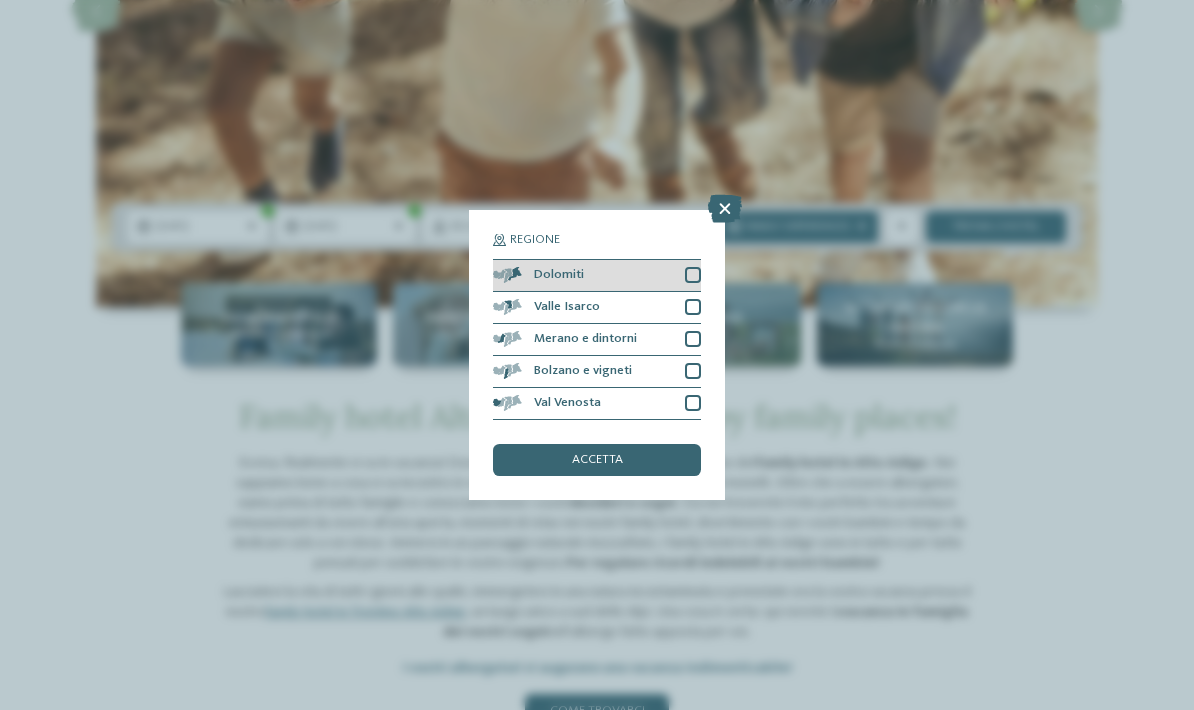 click on "Dolomiti" at bounding box center (597, 276) 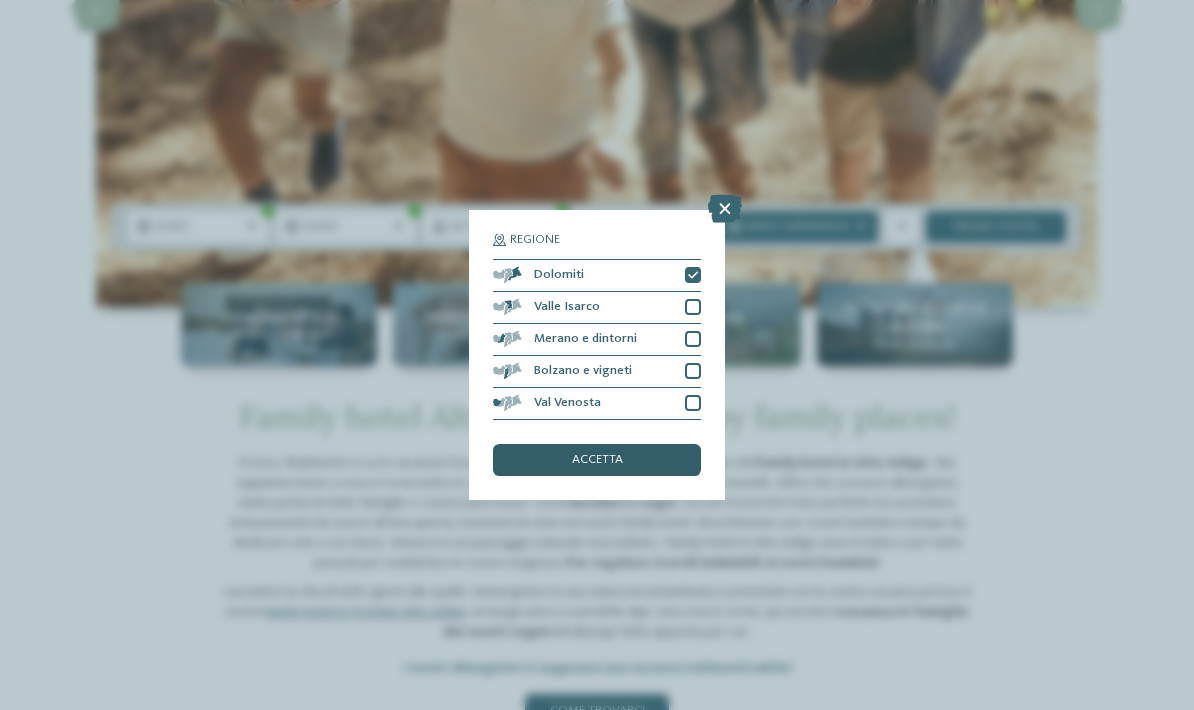 click on "accetta" at bounding box center [597, 460] 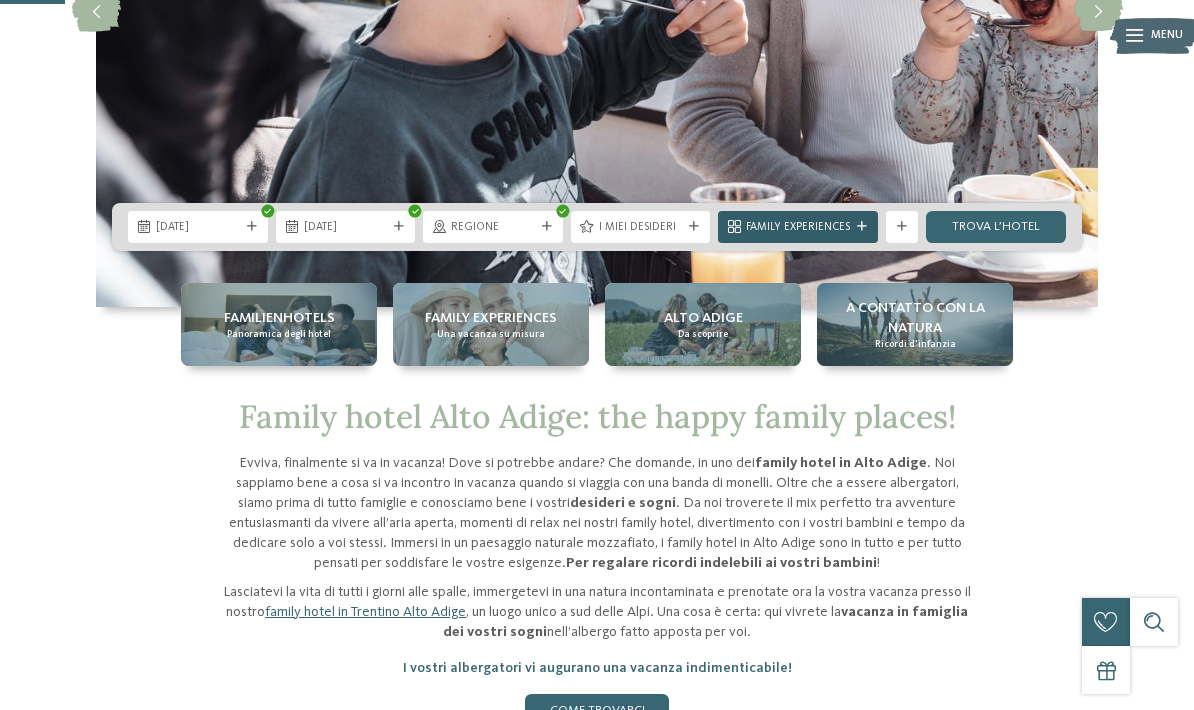 click at bounding box center (862, 227) 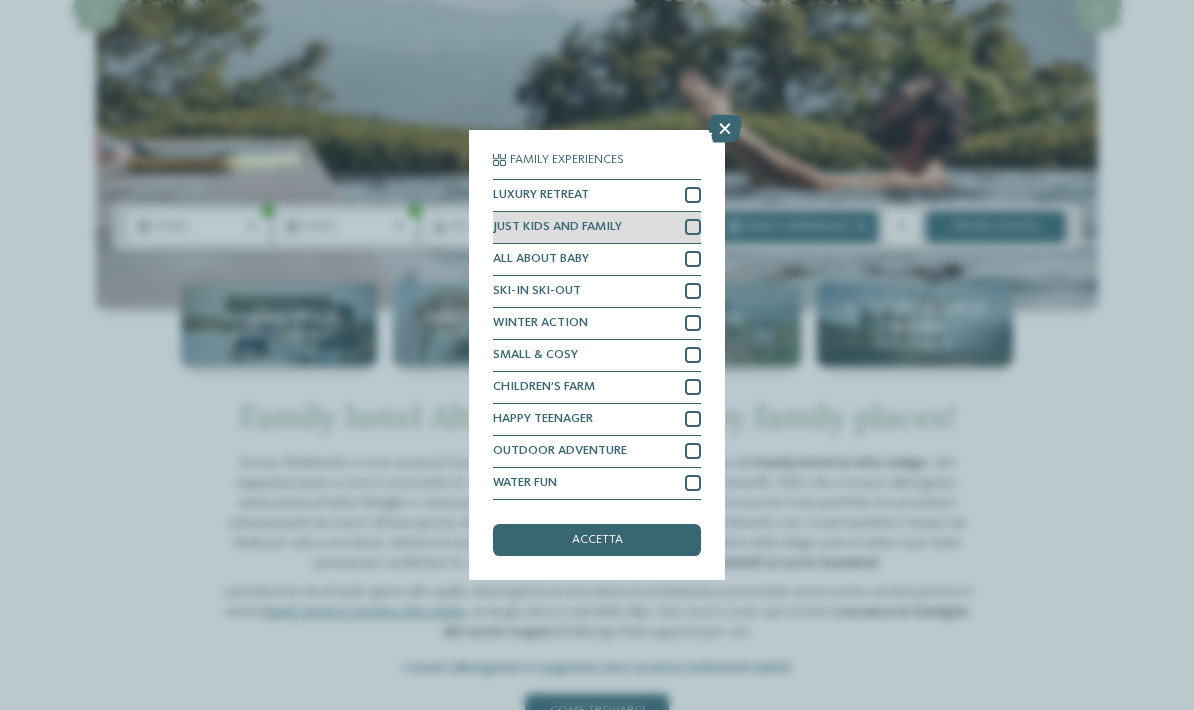 click at bounding box center [693, 227] 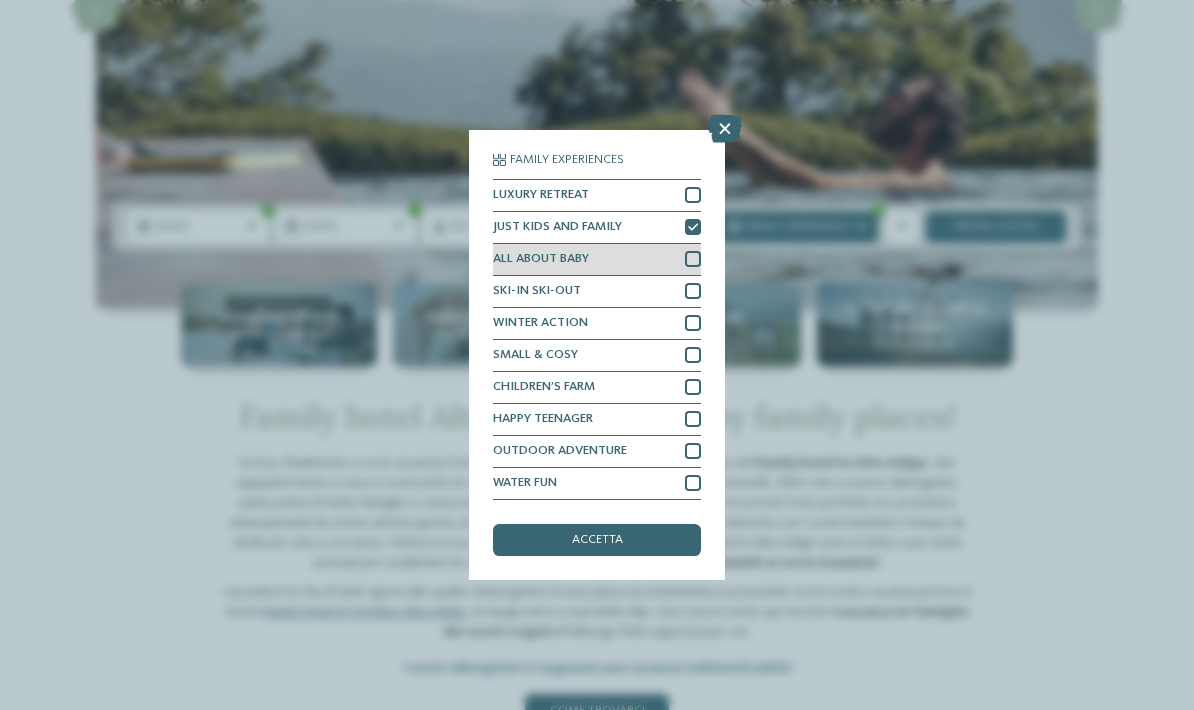 click at bounding box center [693, 259] 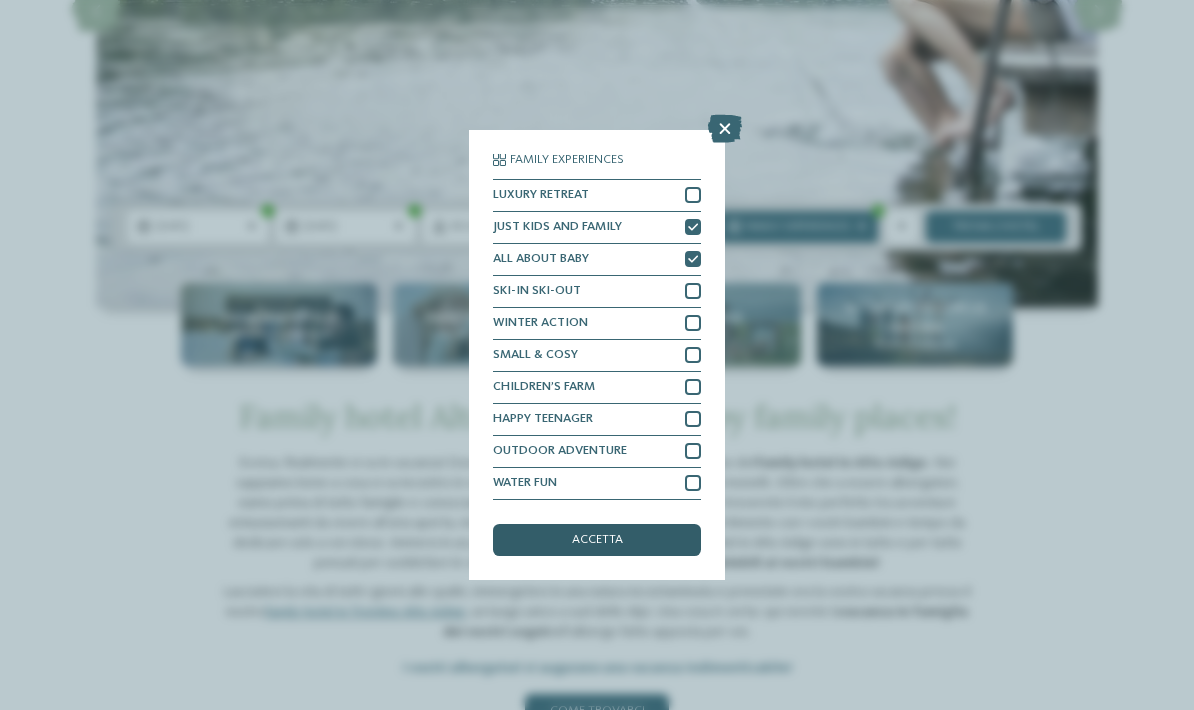 click on "accetta" at bounding box center (597, 540) 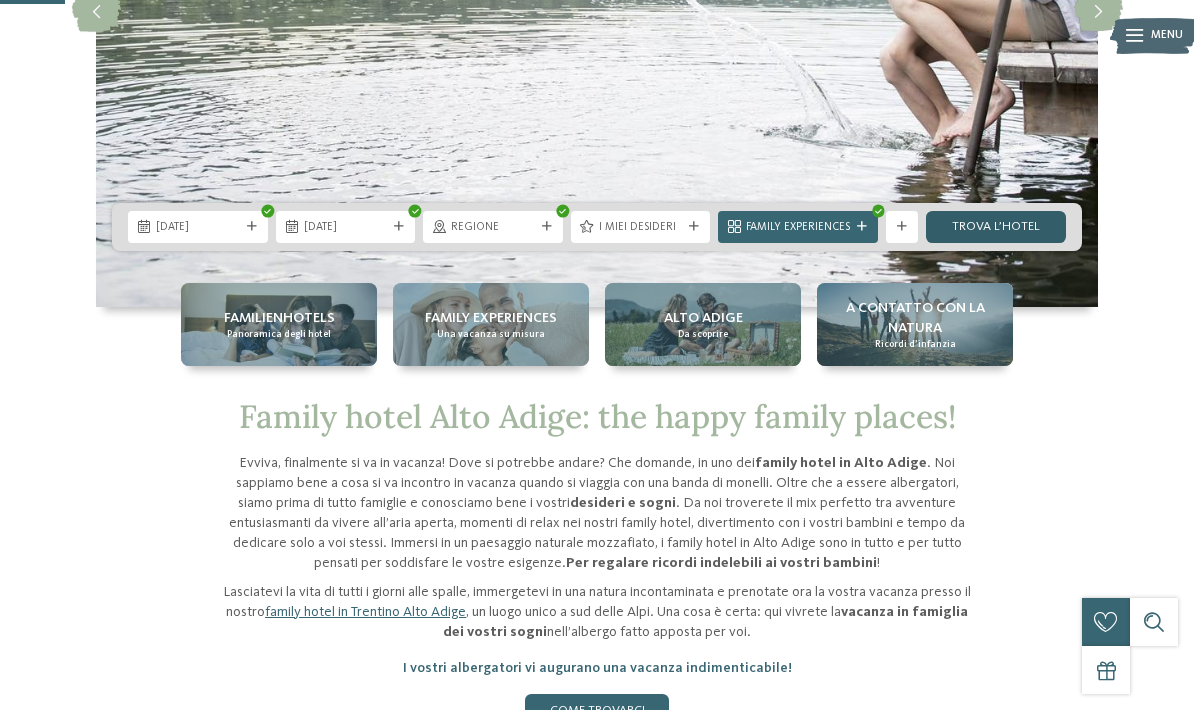 click on "trova l’hotel" at bounding box center (996, 227) 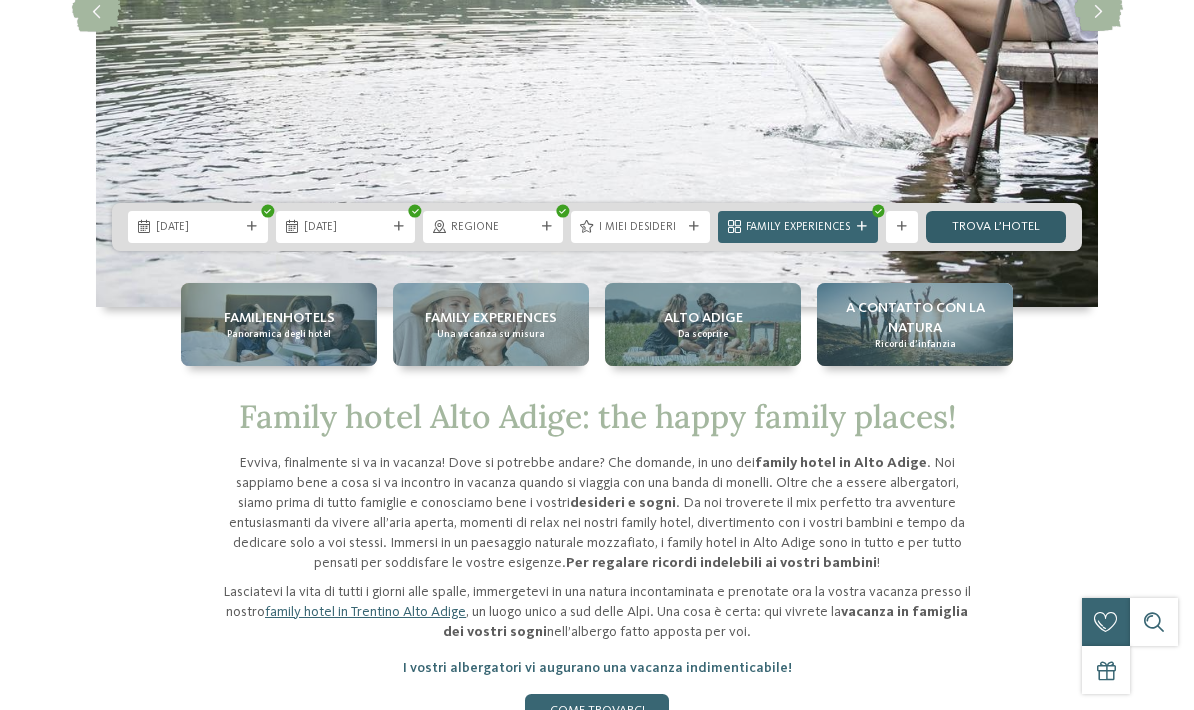 scroll, scrollTop: 0, scrollLeft: 0, axis: both 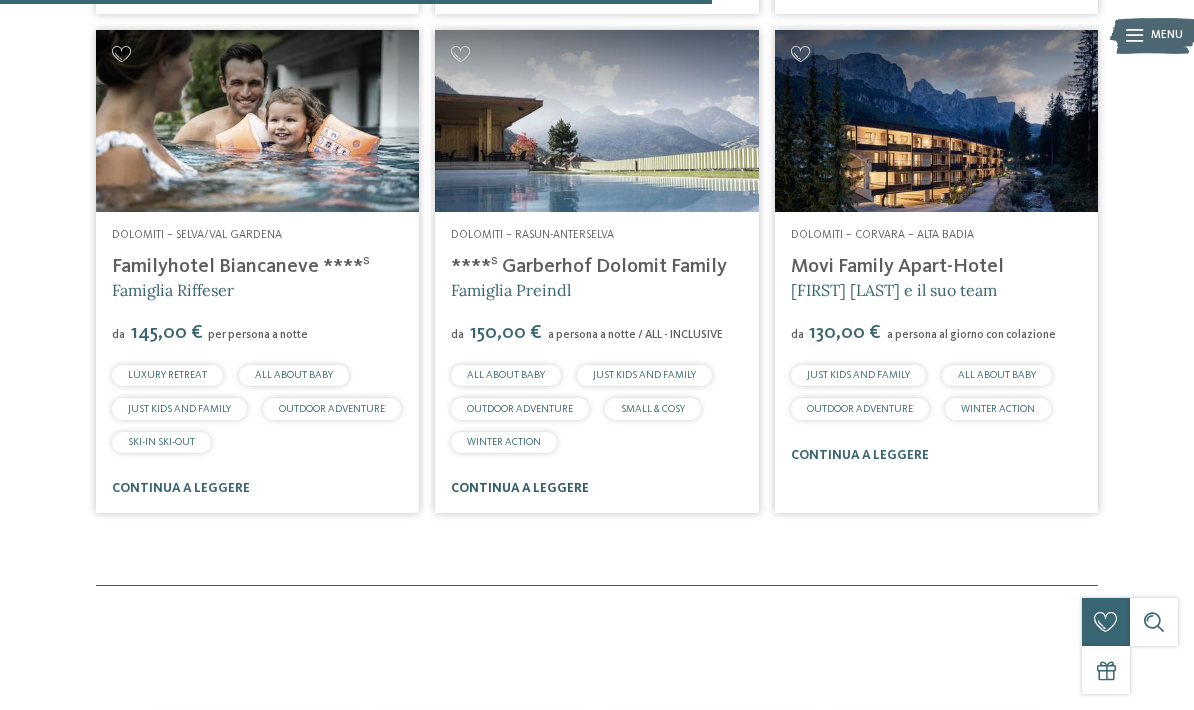 click on "continua a leggere" at bounding box center [520, 488] 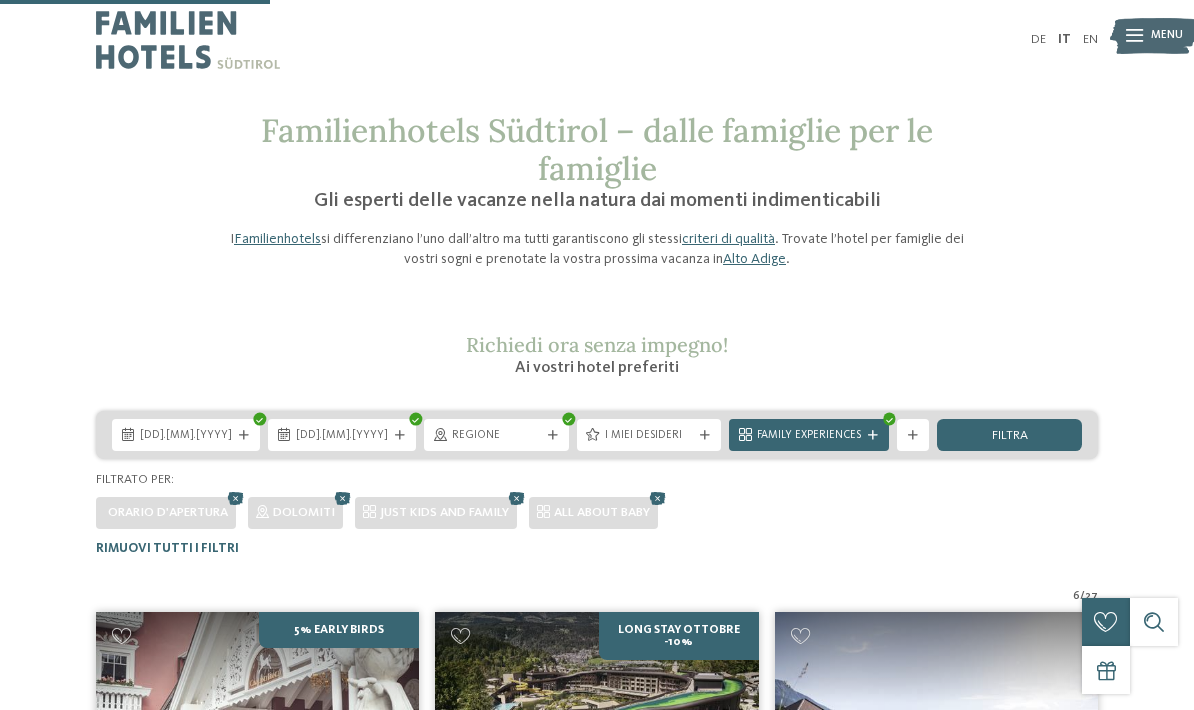 scroll, scrollTop: 384, scrollLeft: 0, axis: vertical 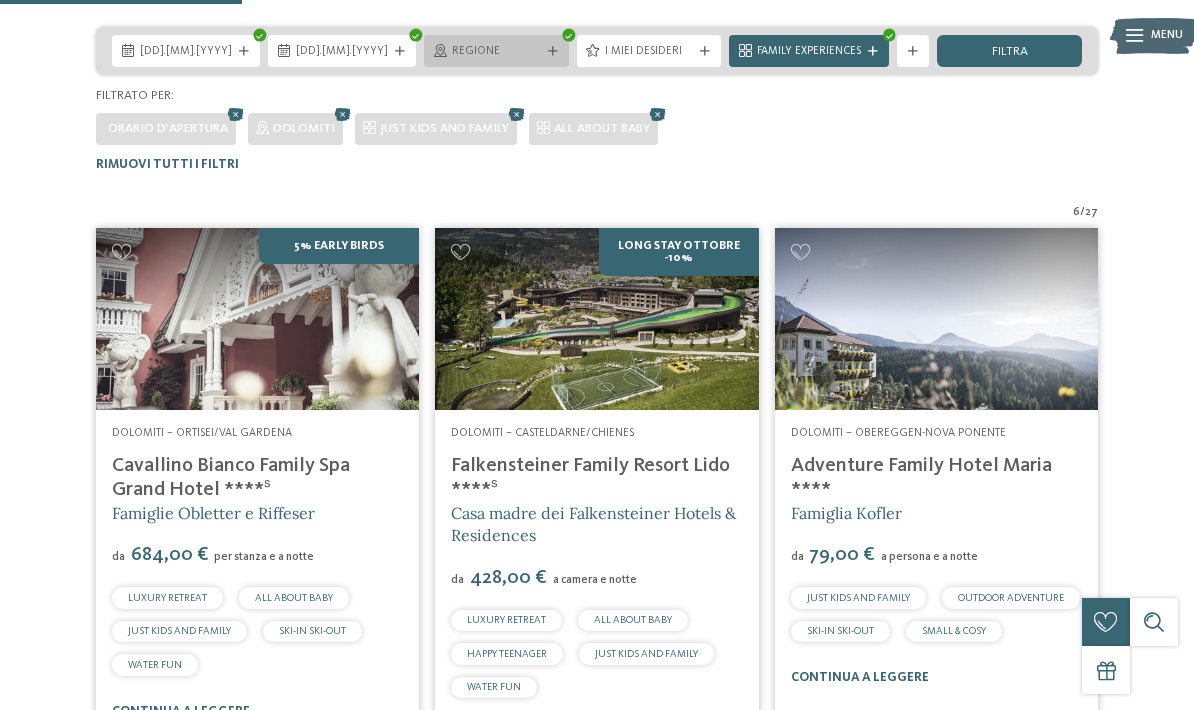 click on "Regione" at bounding box center (496, 52) 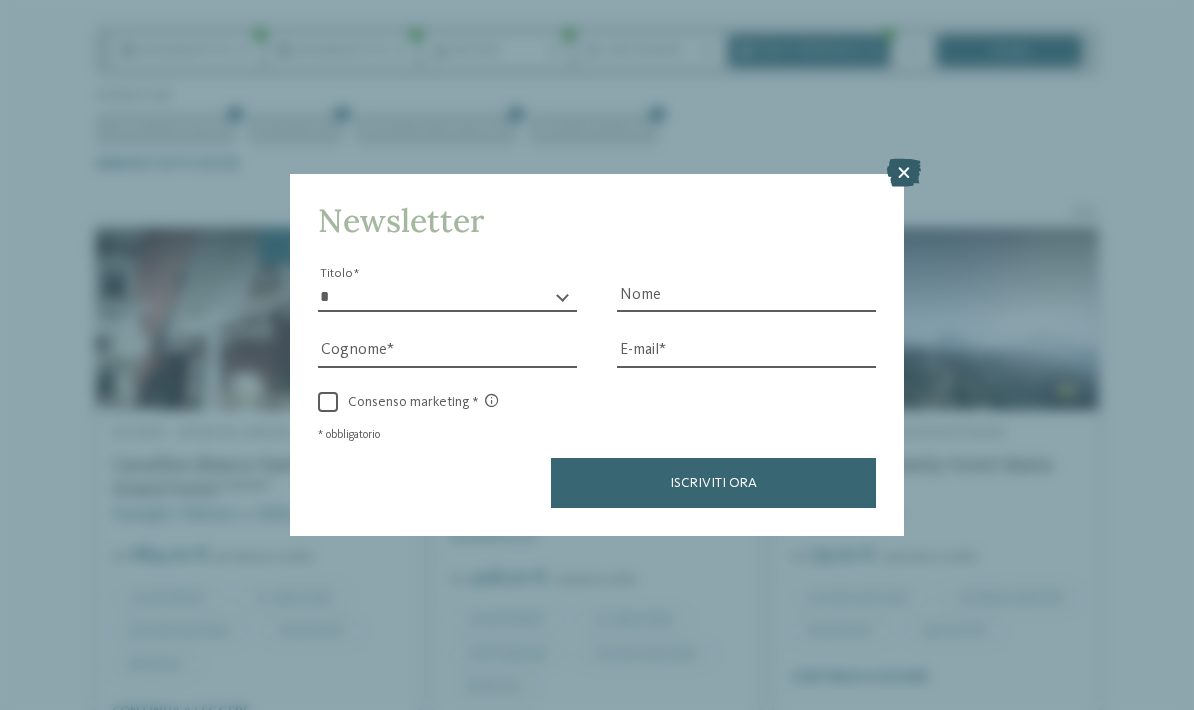 click at bounding box center (904, 174) 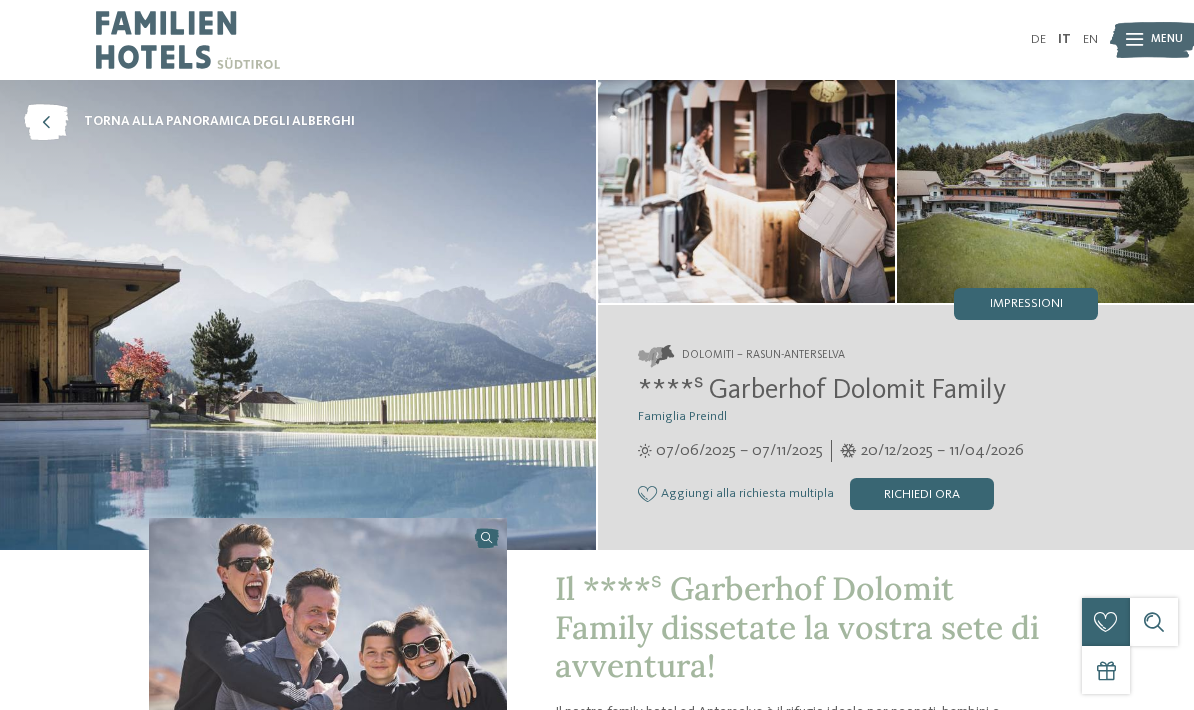 scroll, scrollTop: 0, scrollLeft: 0, axis: both 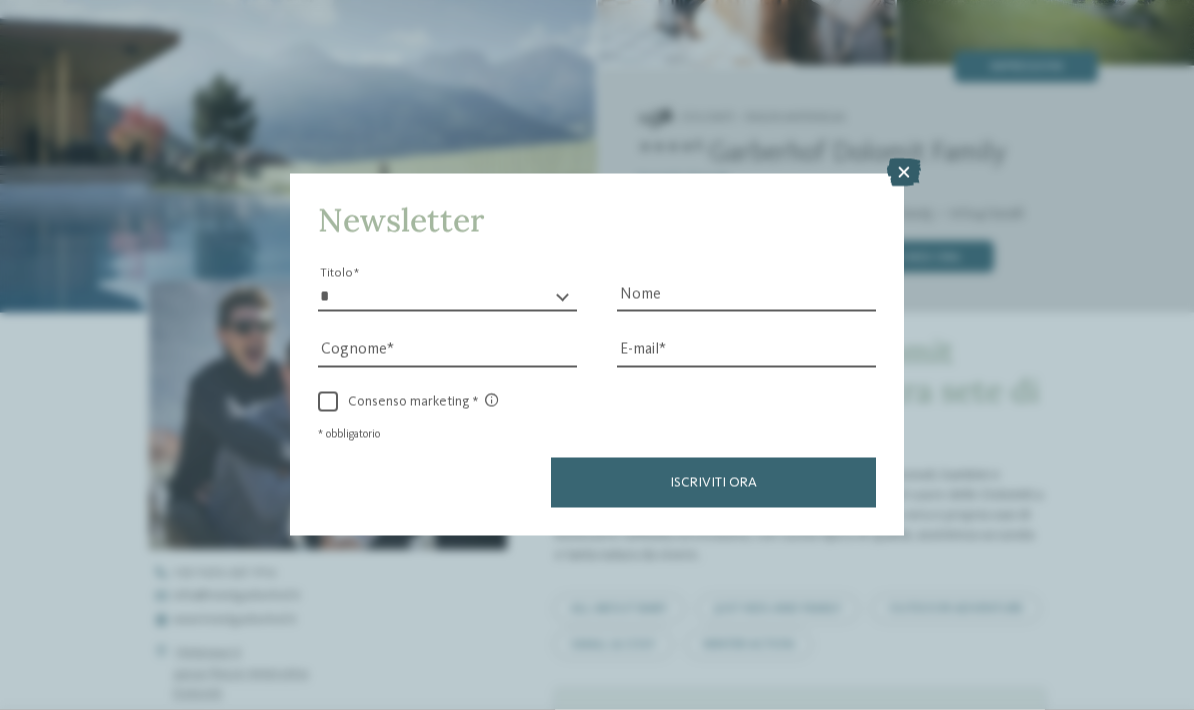 click at bounding box center [904, 173] 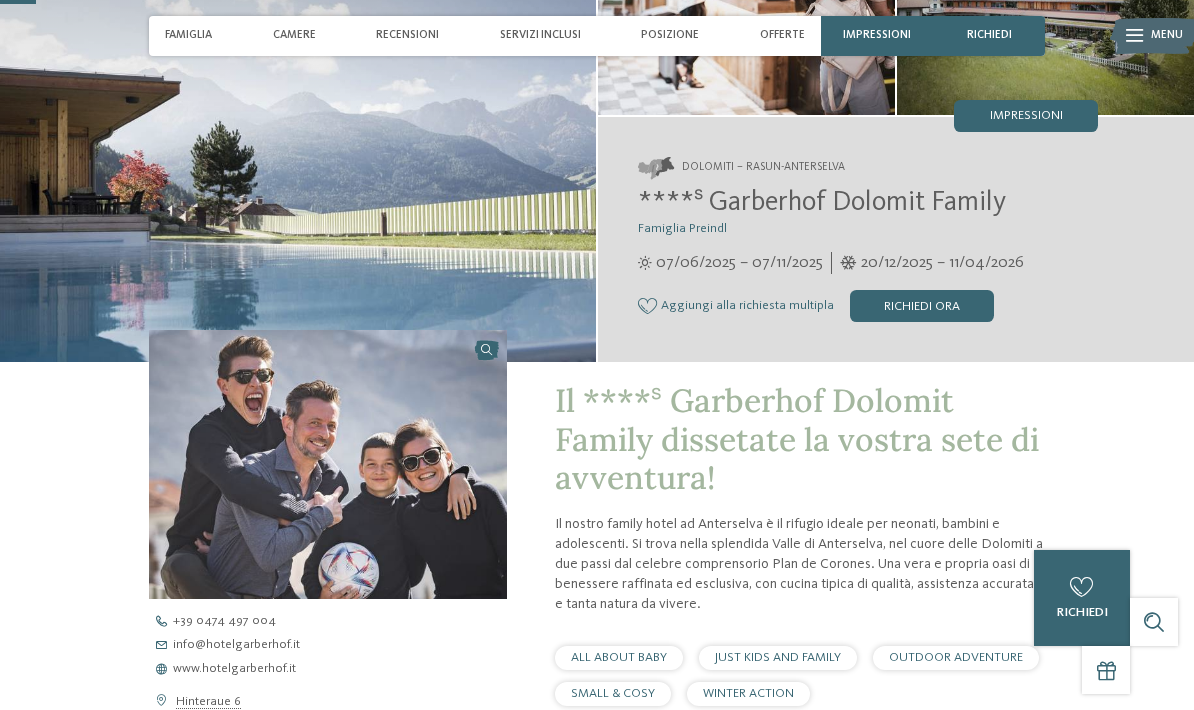 scroll, scrollTop: 187, scrollLeft: 0, axis: vertical 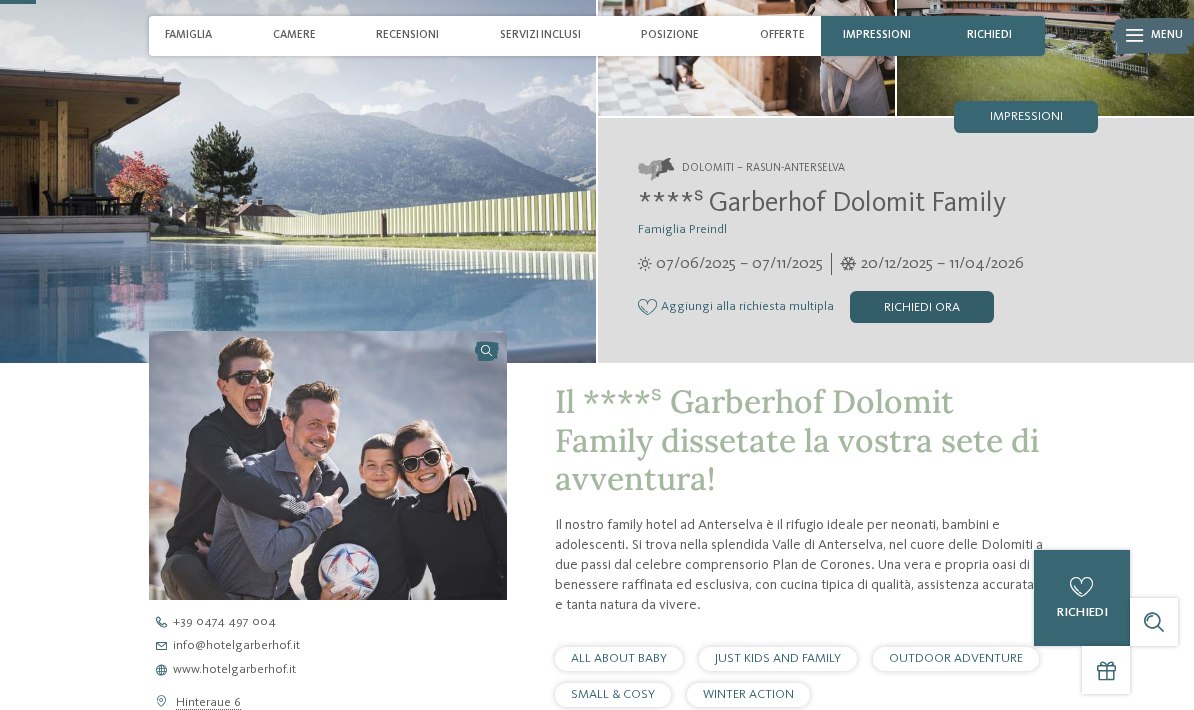 click on "Richiedi ora" at bounding box center [922, 307] 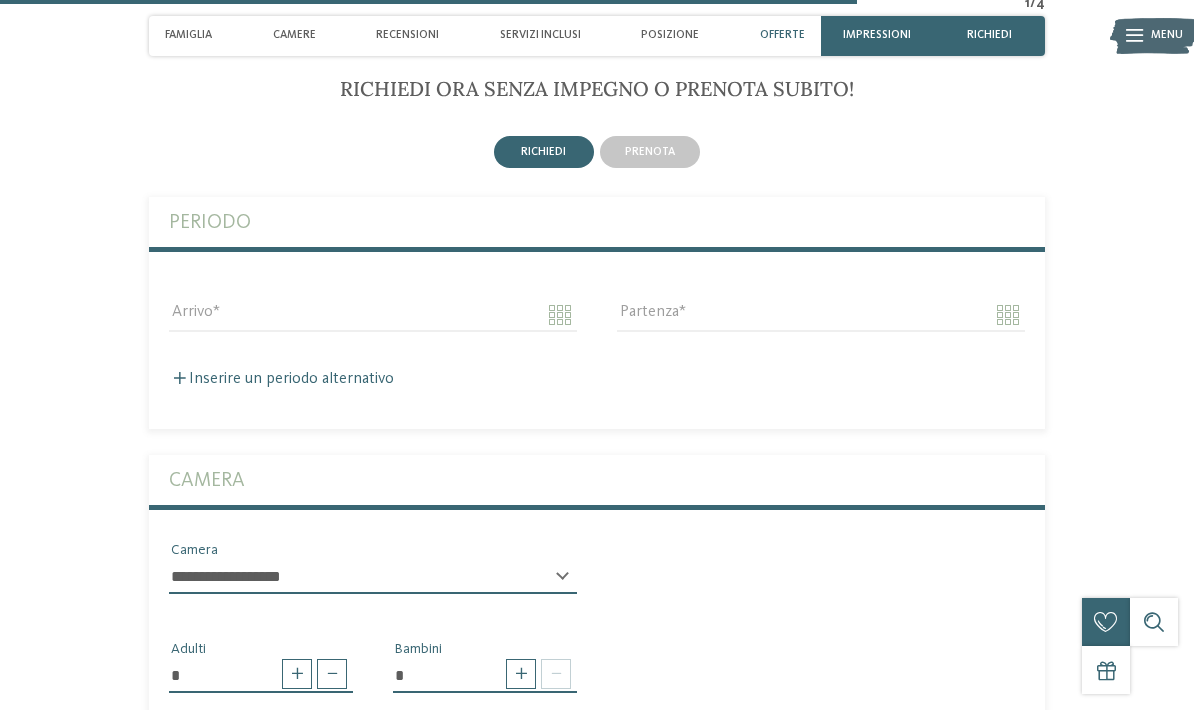 scroll, scrollTop: 4489, scrollLeft: 0, axis: vertical 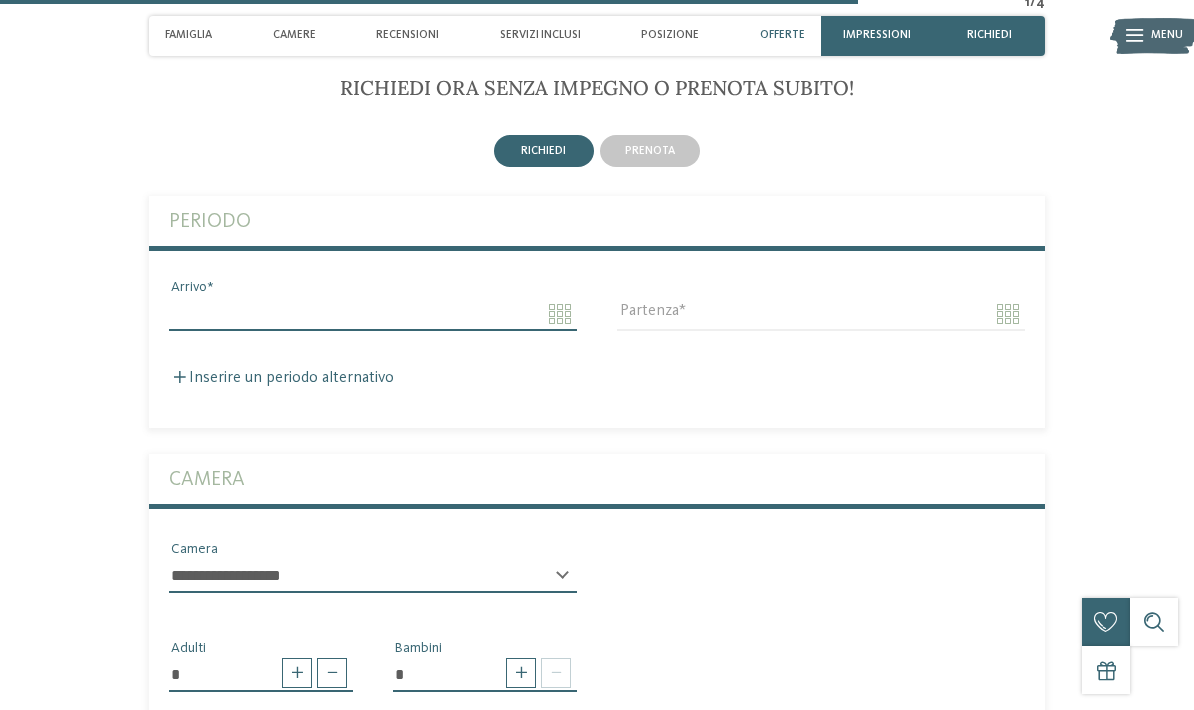 click on "Arrivo" at bounding box center (373, 314) 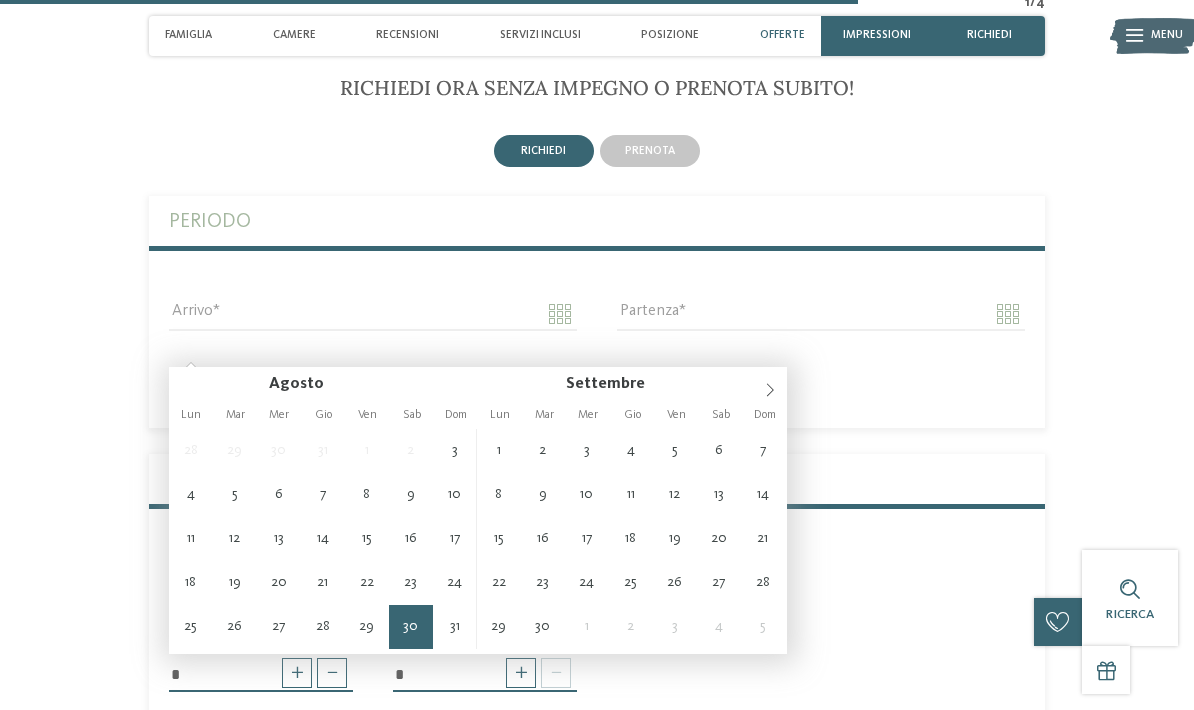 type on "**********" 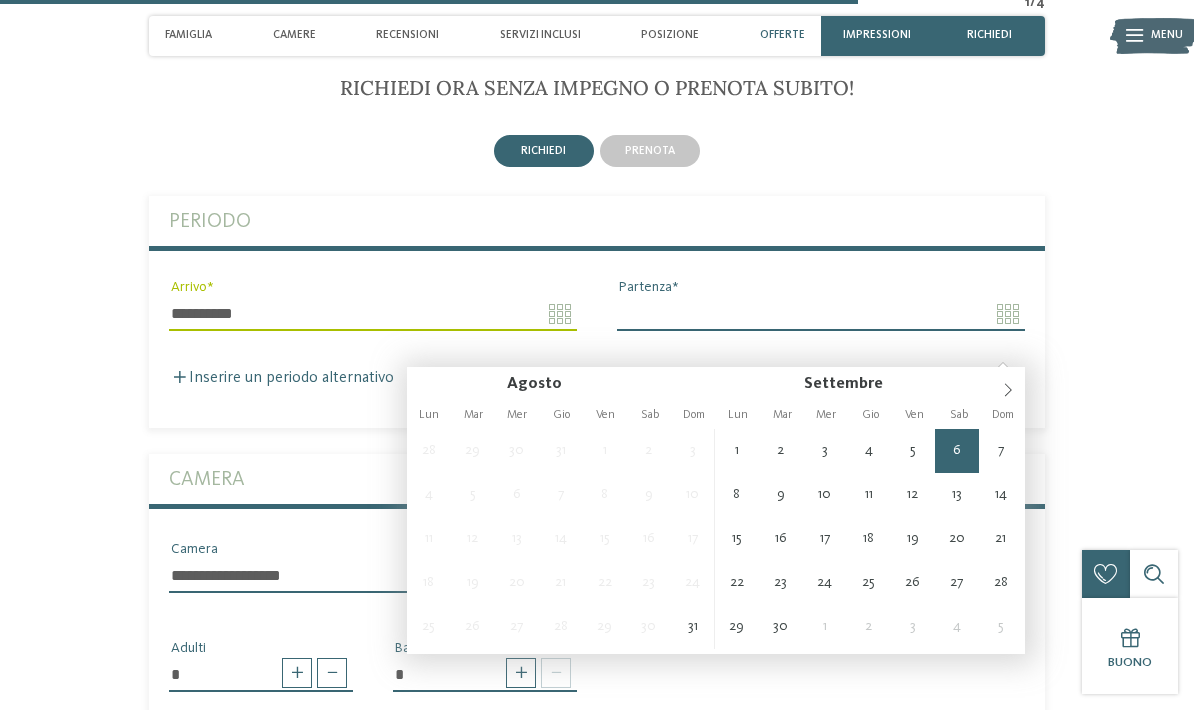 type on "**********" 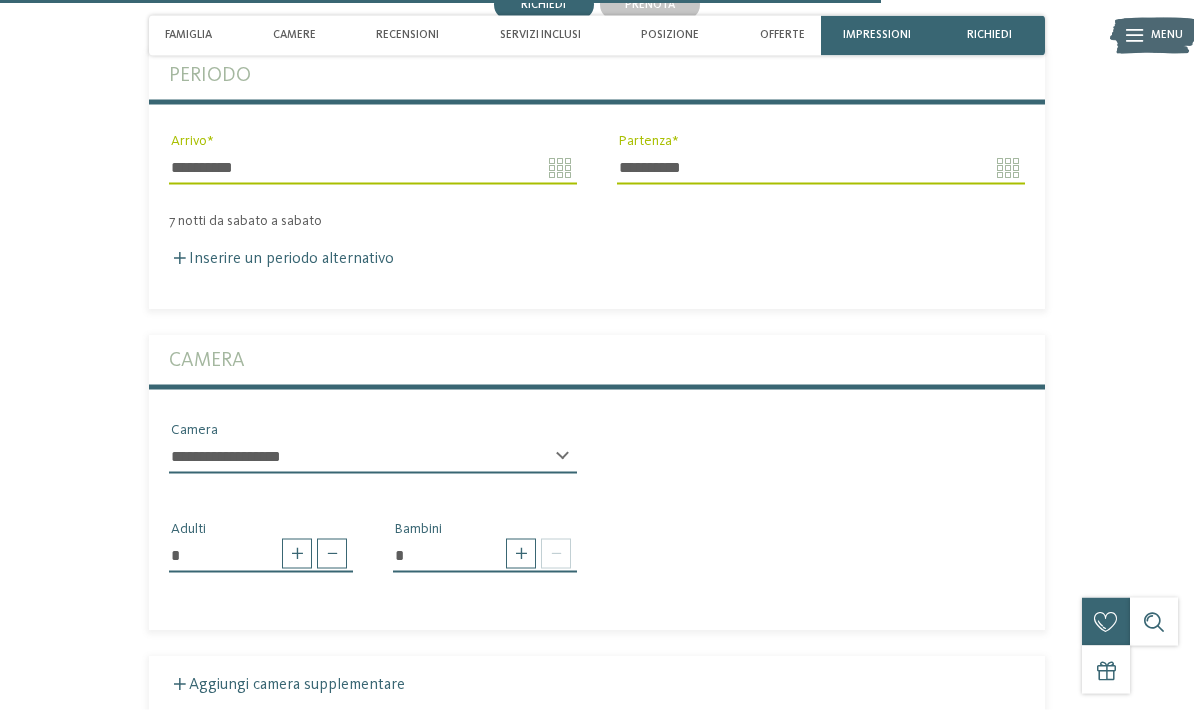 type 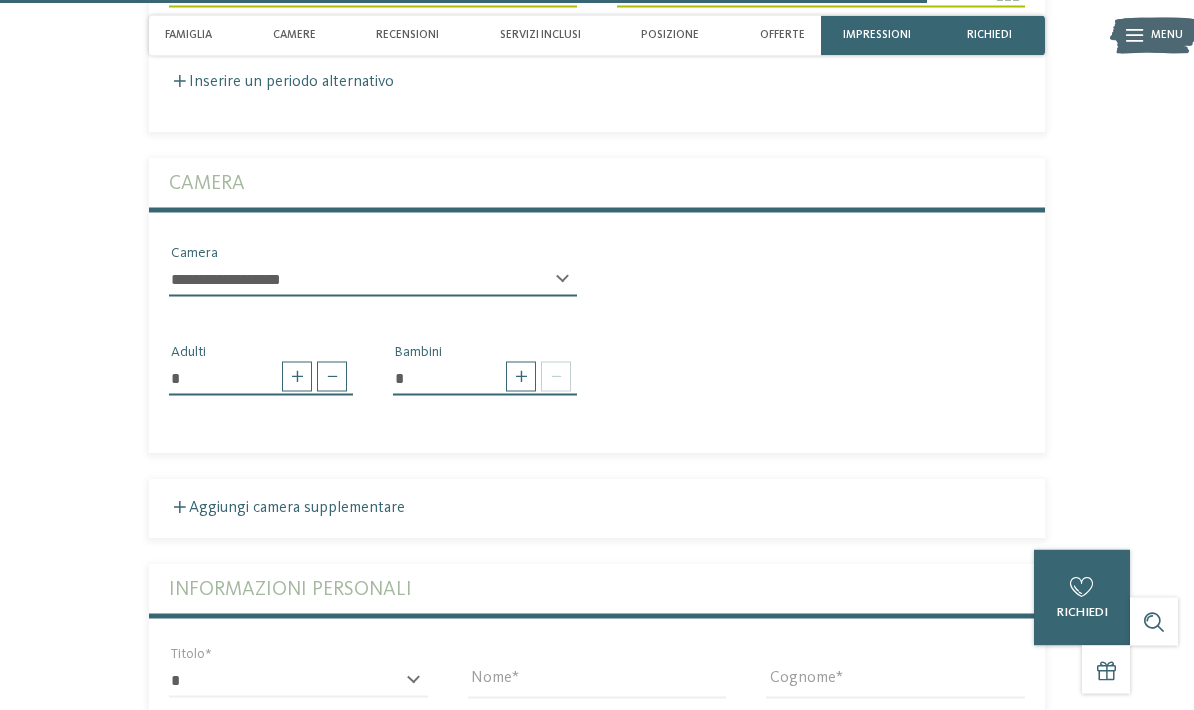 scroll, scrollTop: 4813, scrollLeft: 0, axis: vertical 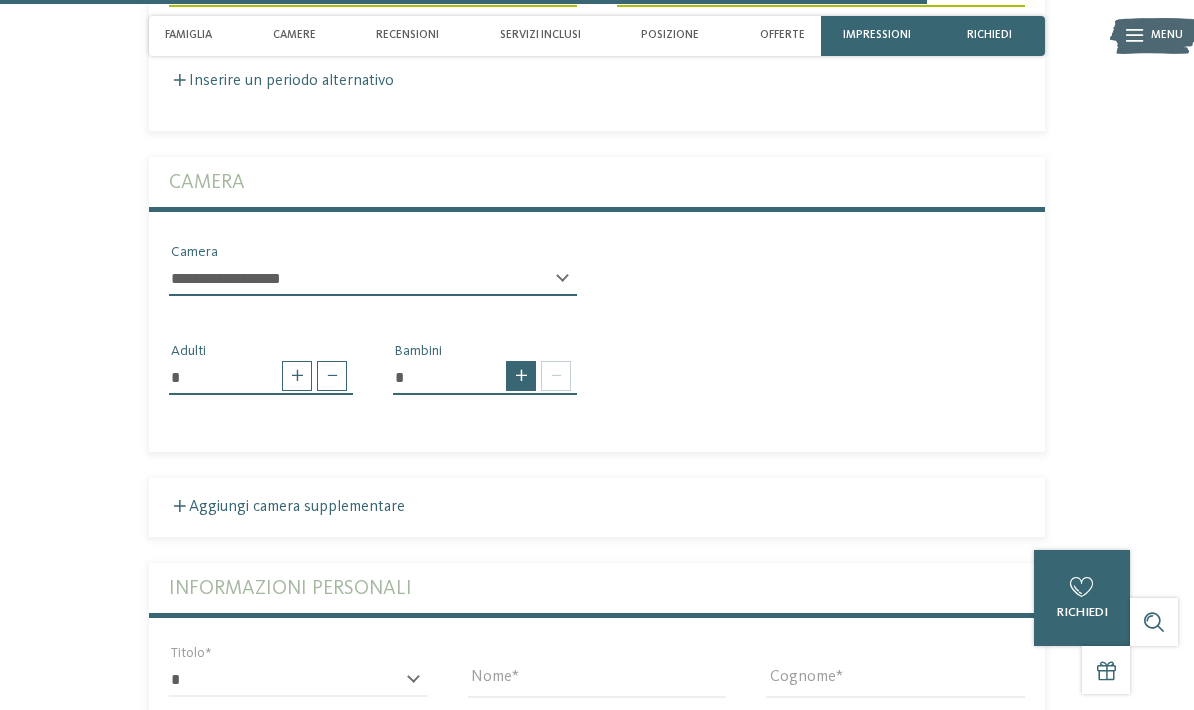 click at bounding box center (521, 376) 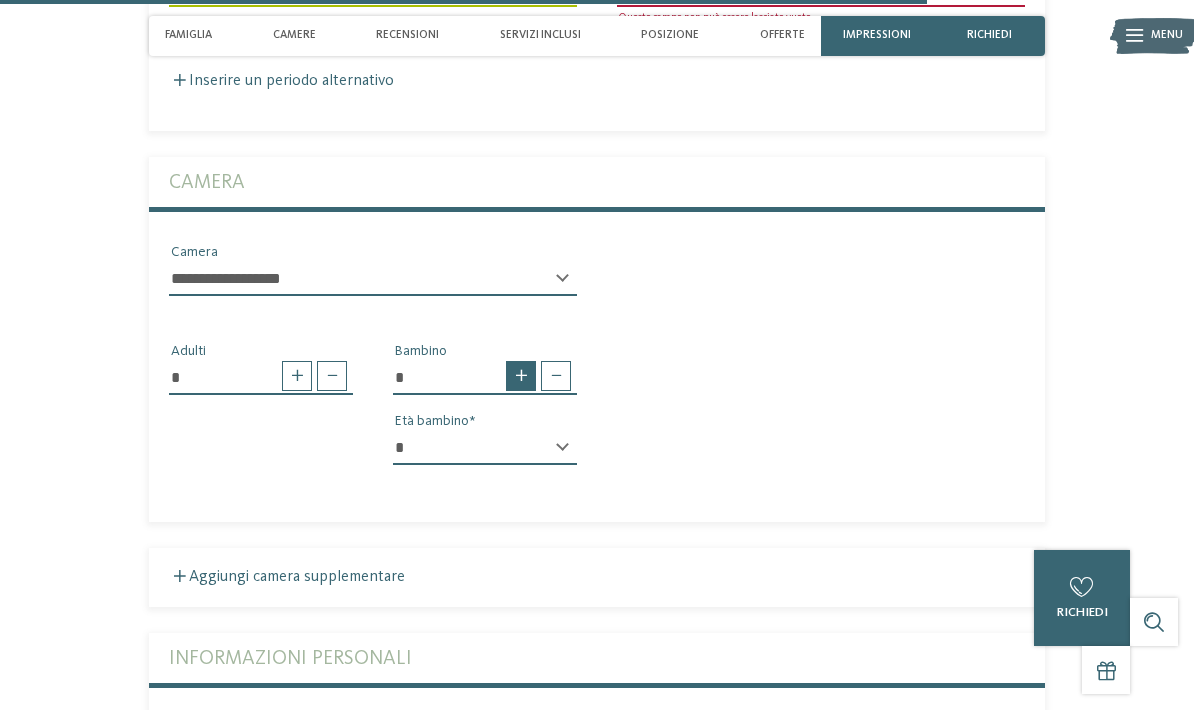 click at bounding box center [521, 376] 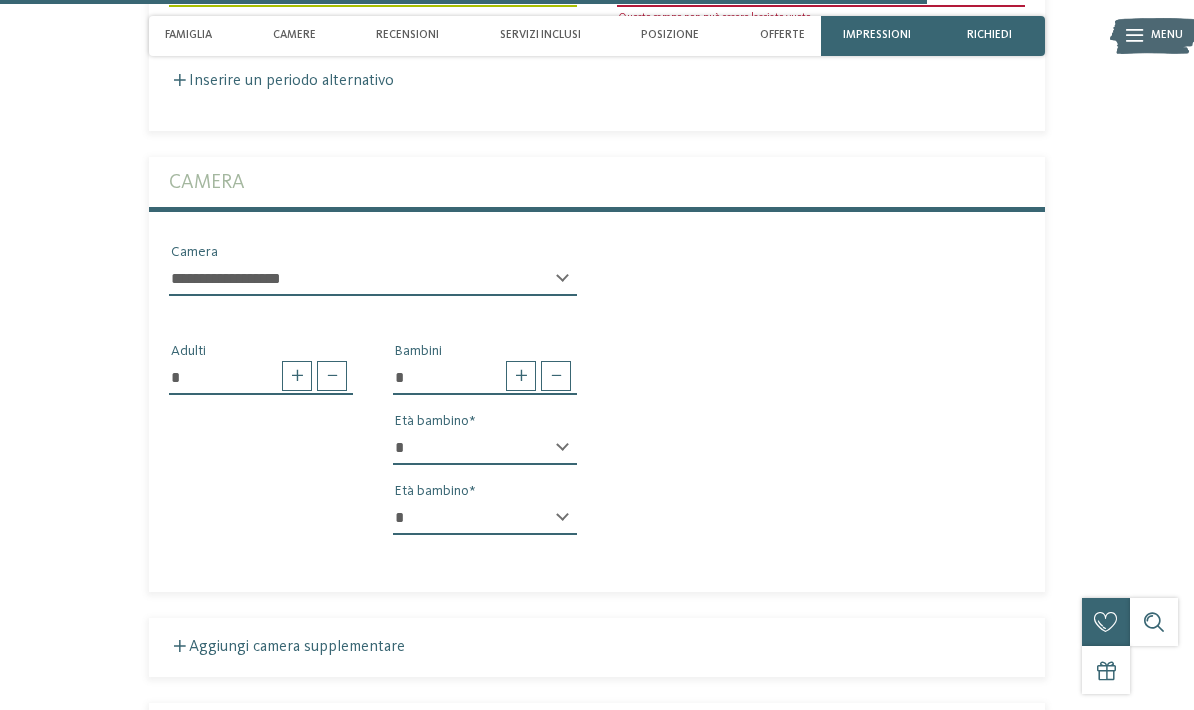 click on "* * * * * * * * * * * ** ** ** ** ** ** ** **" at bounding box center (485, 448) 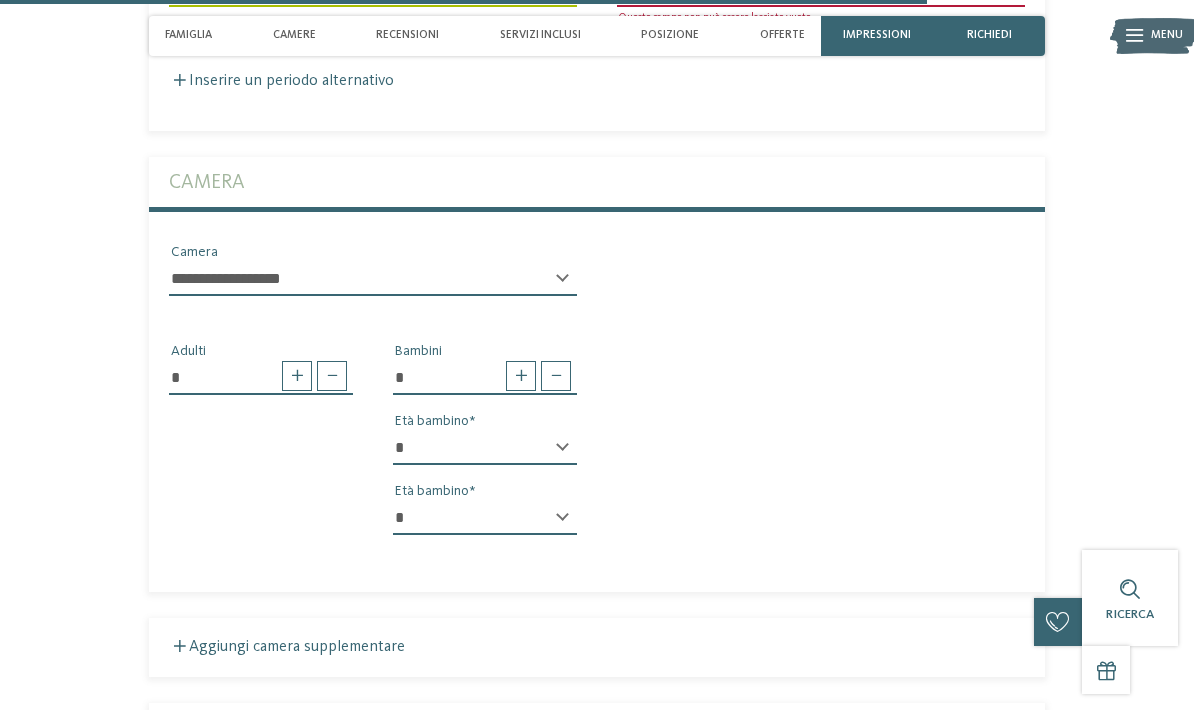 click on "* * * * * * * * * * * ** ** ** ** ** ** ** **" at bounding box center [485, 518] 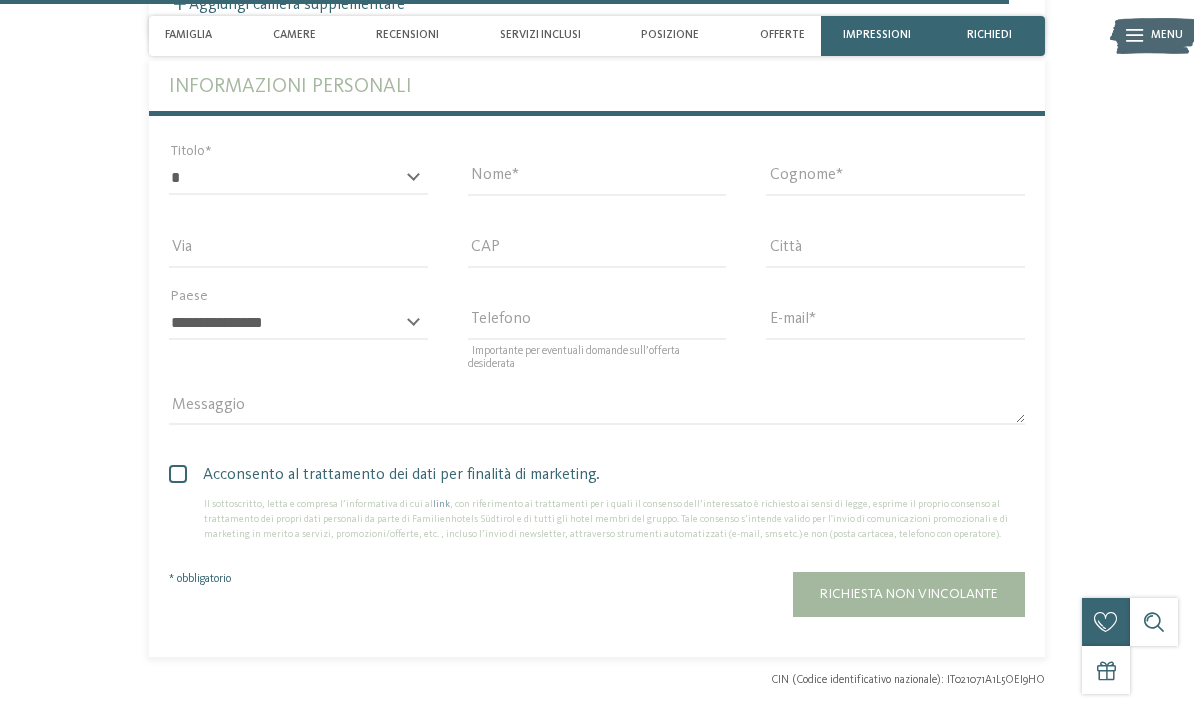 scroll, scrollTop: 5454, scrollLeft: 0, axis: vertical 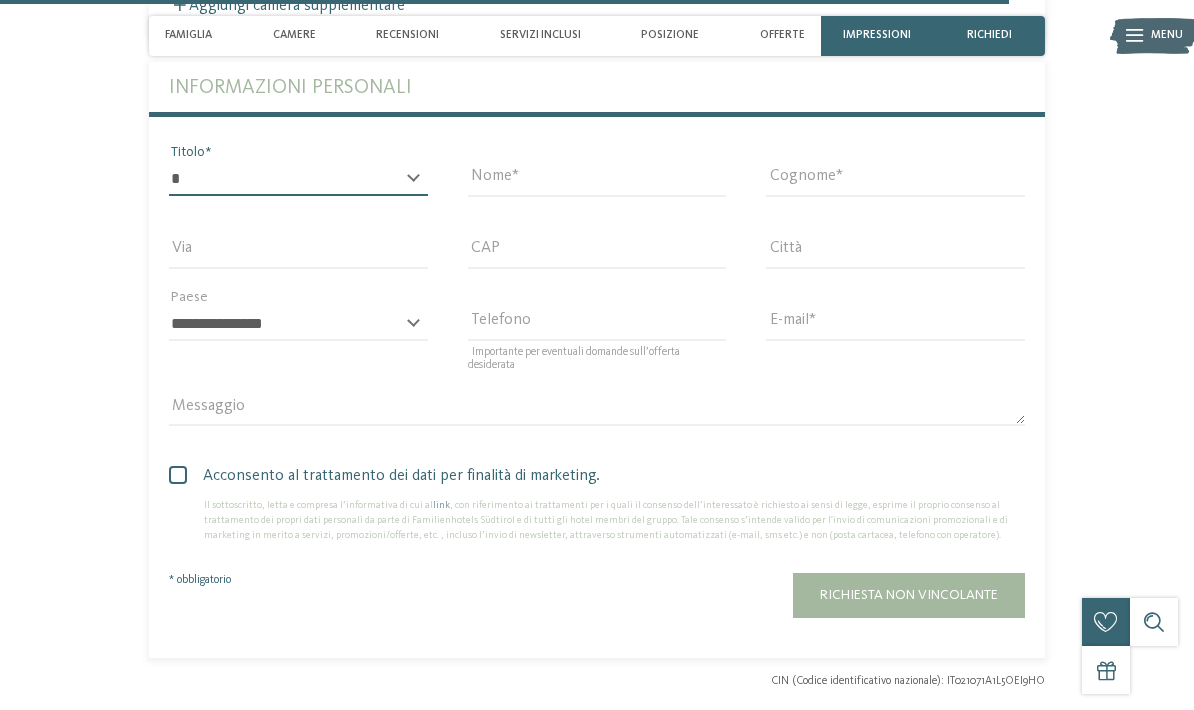 click on "* ****** ******* ******** ******" at bounding box center [298, 179] 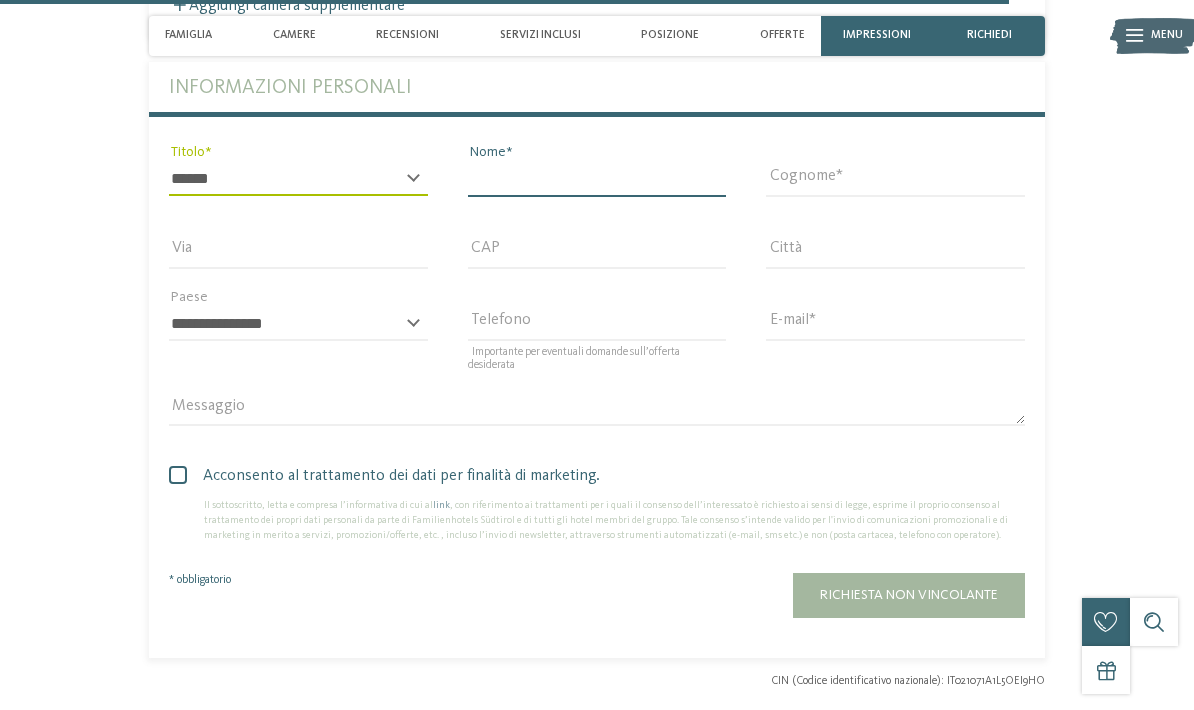 click on "Nome" at bounding box center [597, 179] 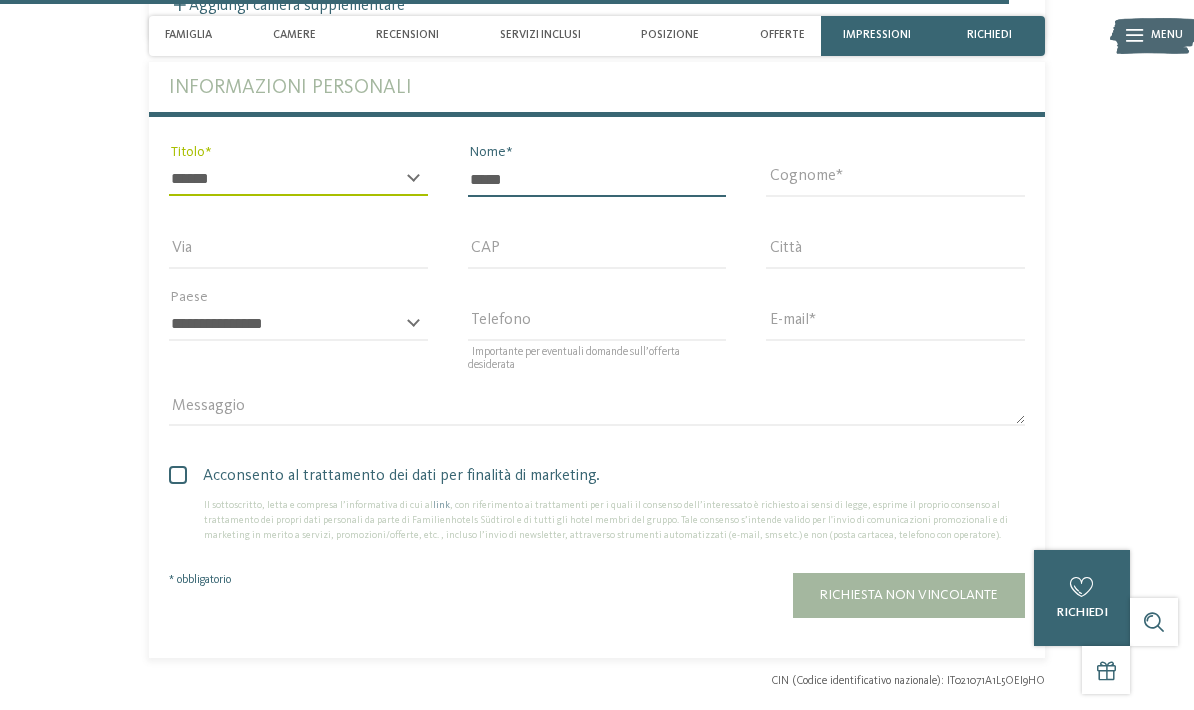 type on "*****" 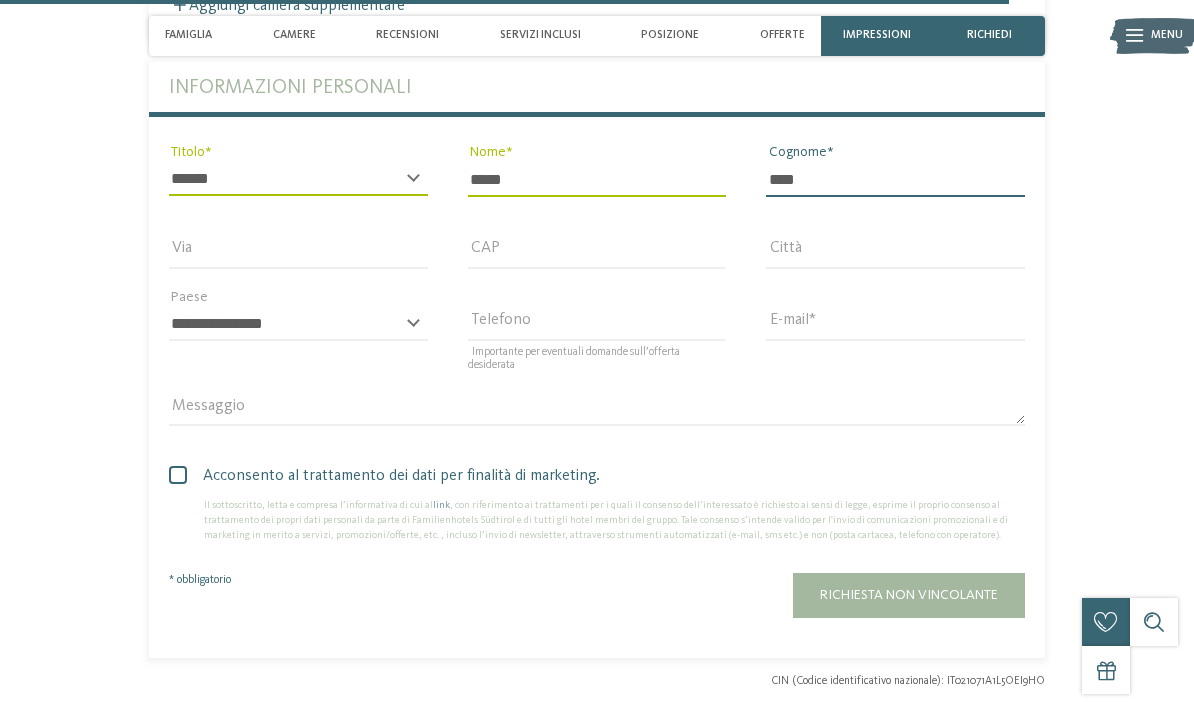 type on "****" 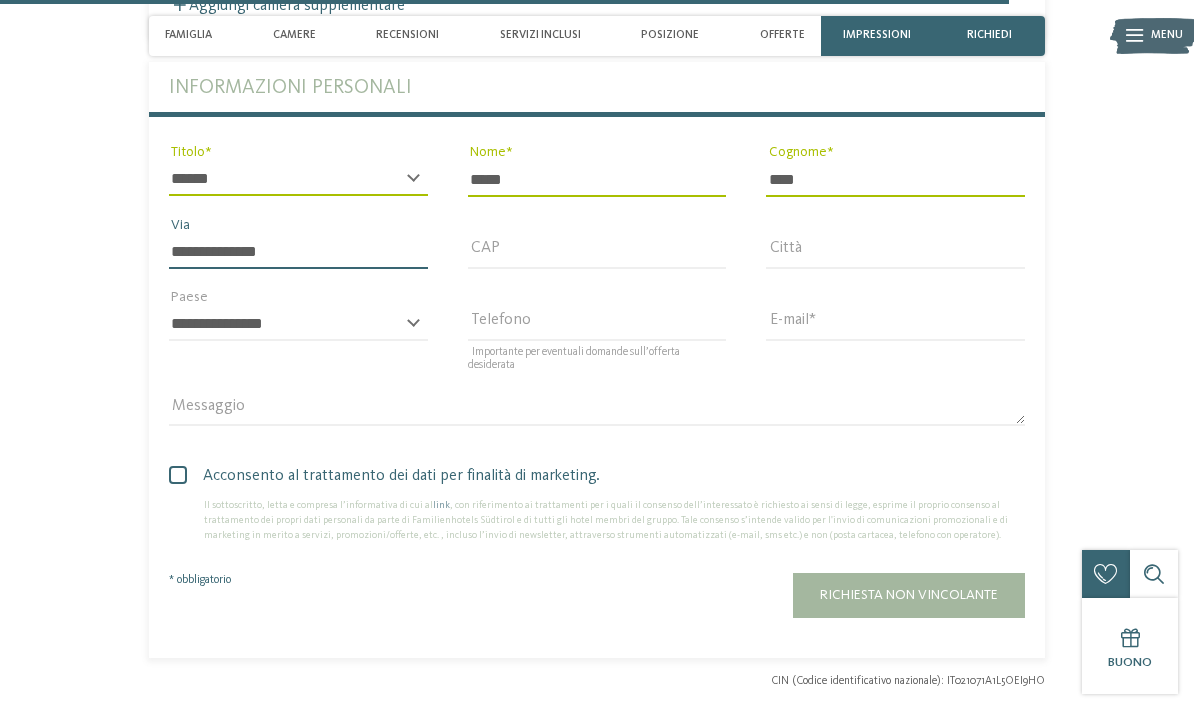 type on "**********" 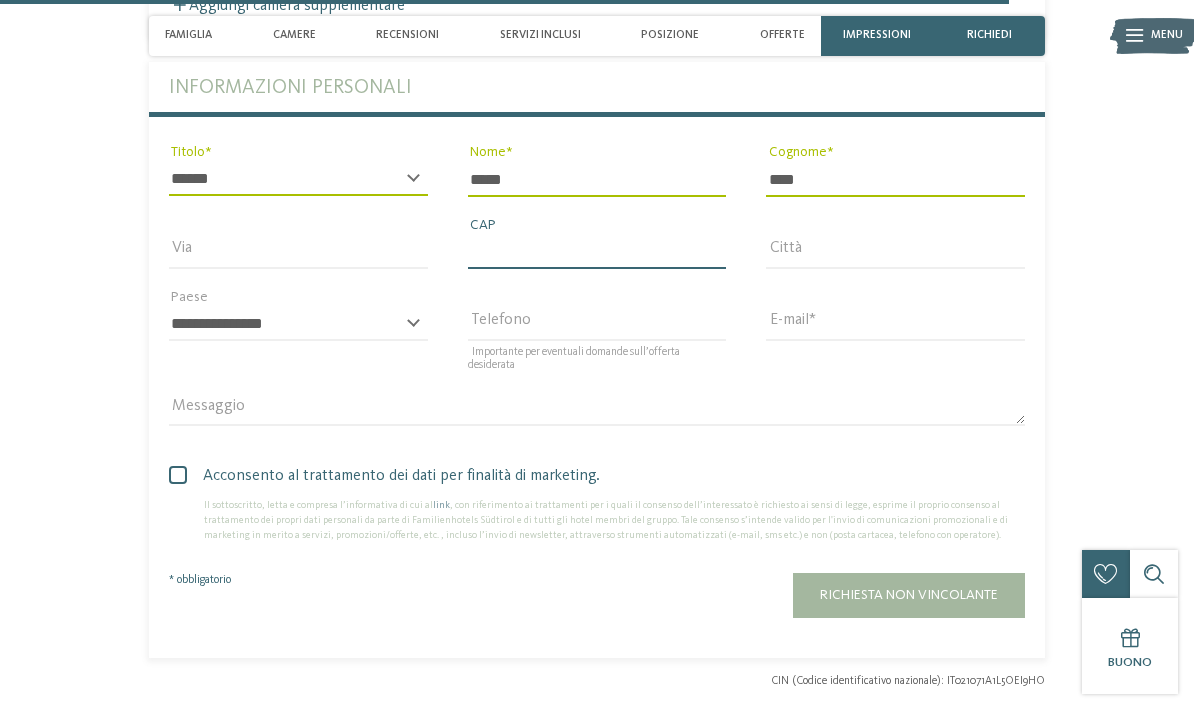 click on "CAP" at bounding box center [597, 252] 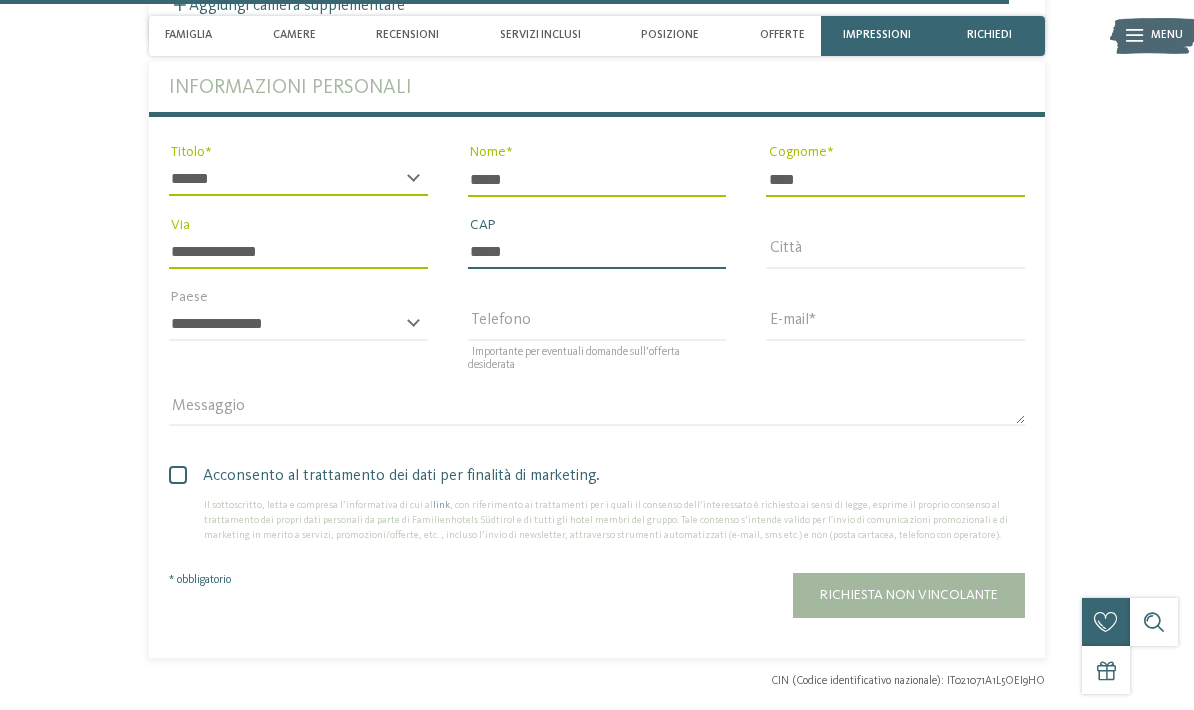 type on "*****" 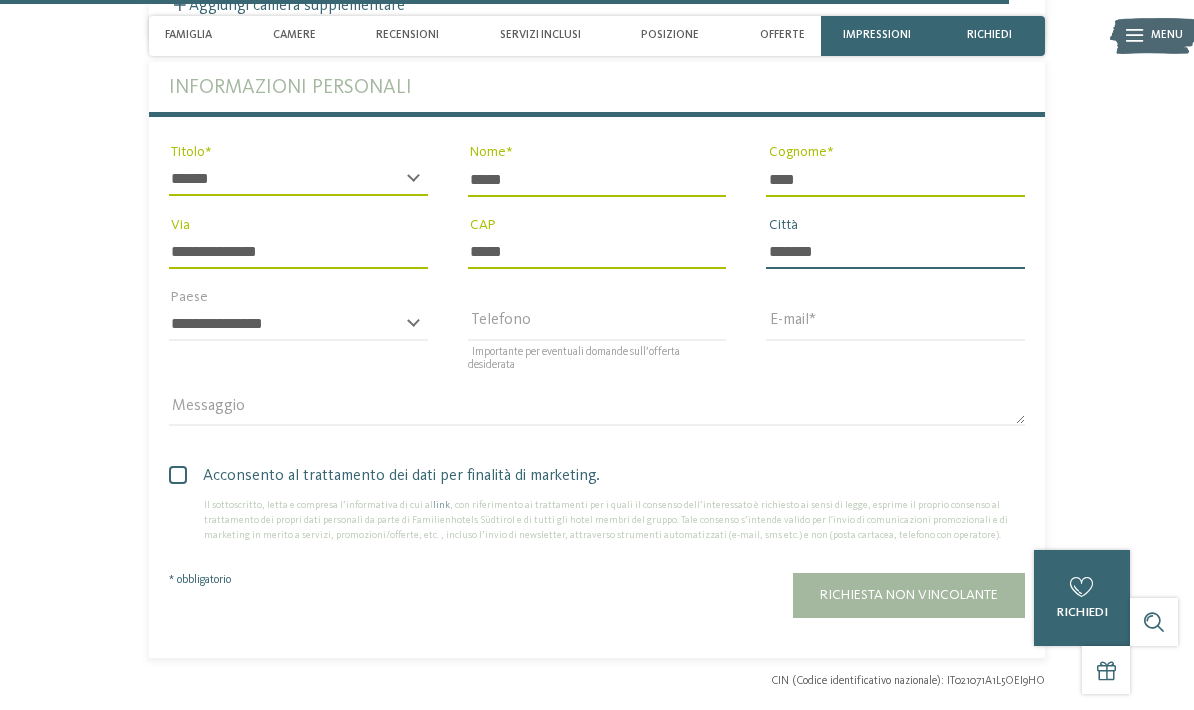type on "*******" 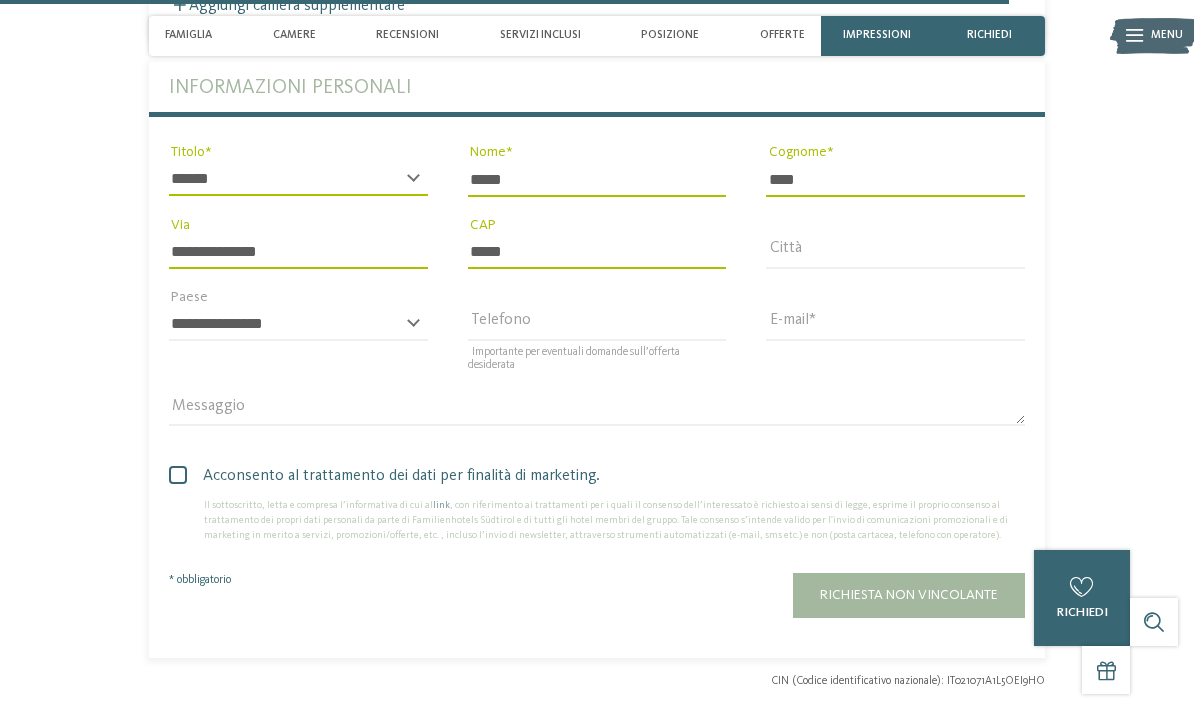click on "**********" at bounding box center (298, 324) 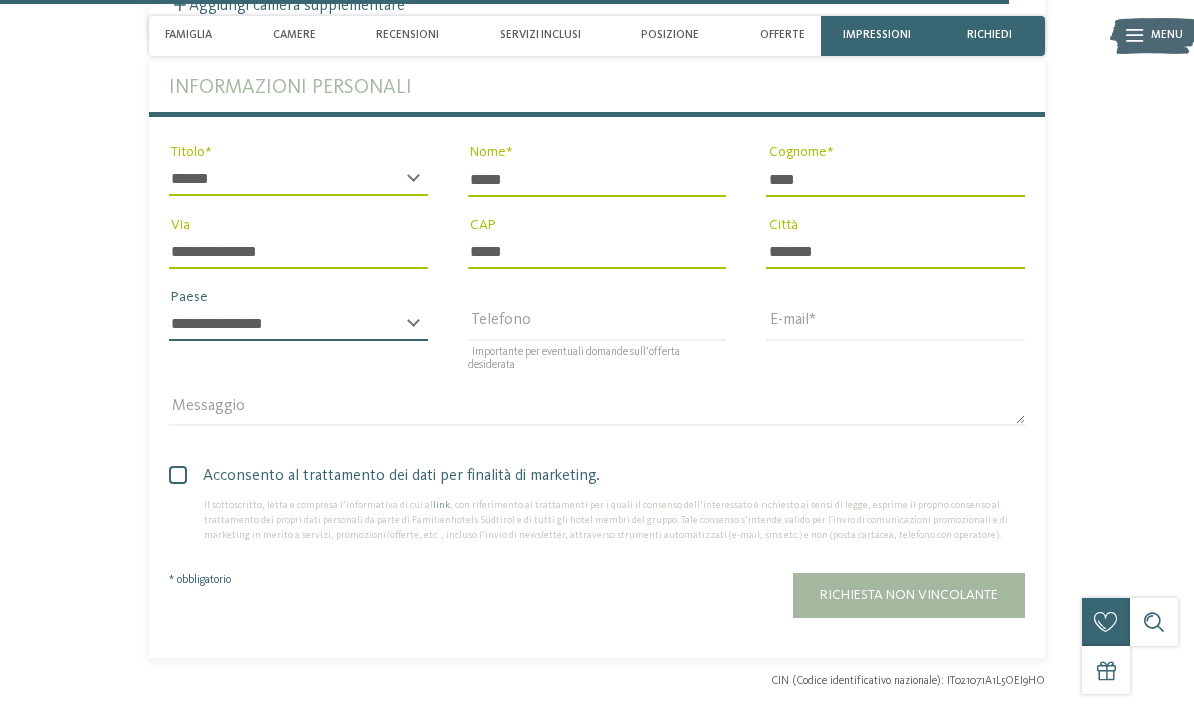 select on "**" 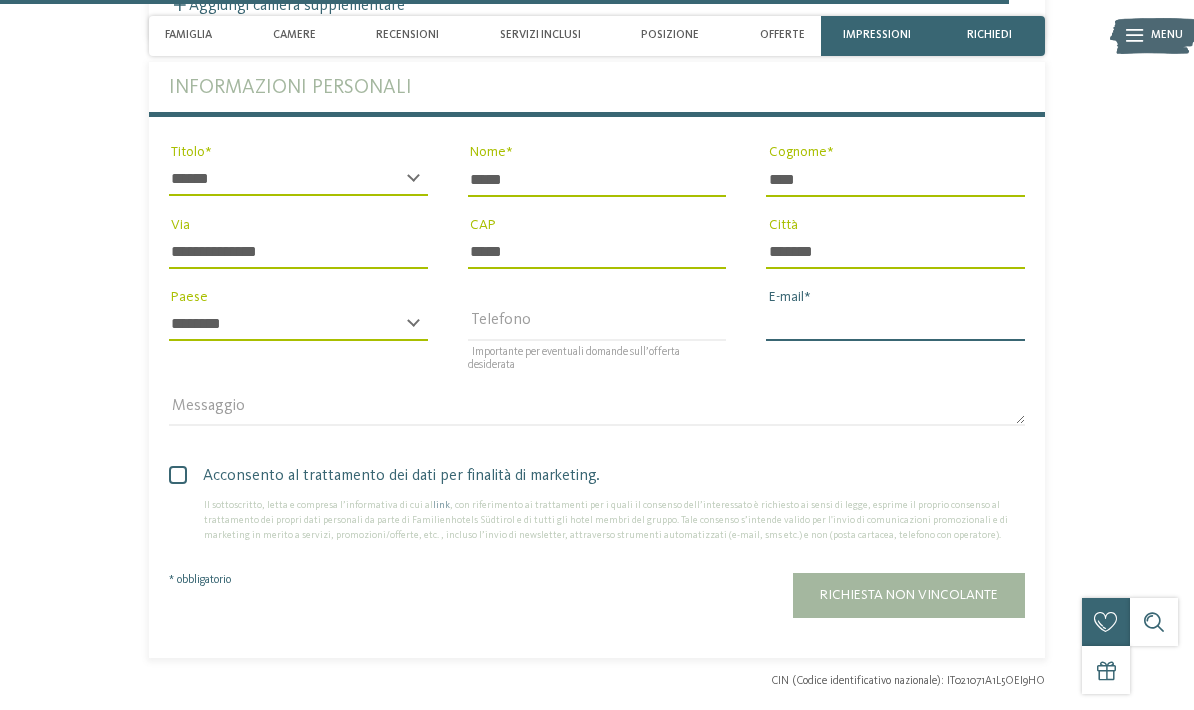 click on "E-mail" at bounding box center [895, 324] 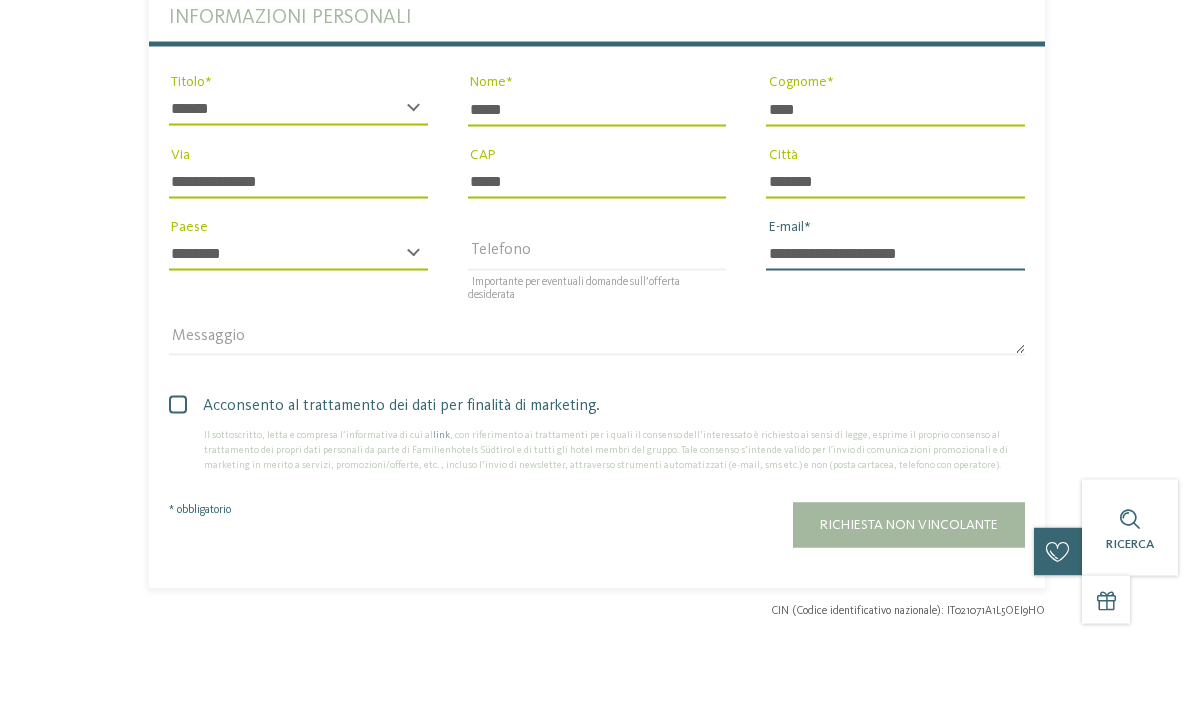 type on "**********" 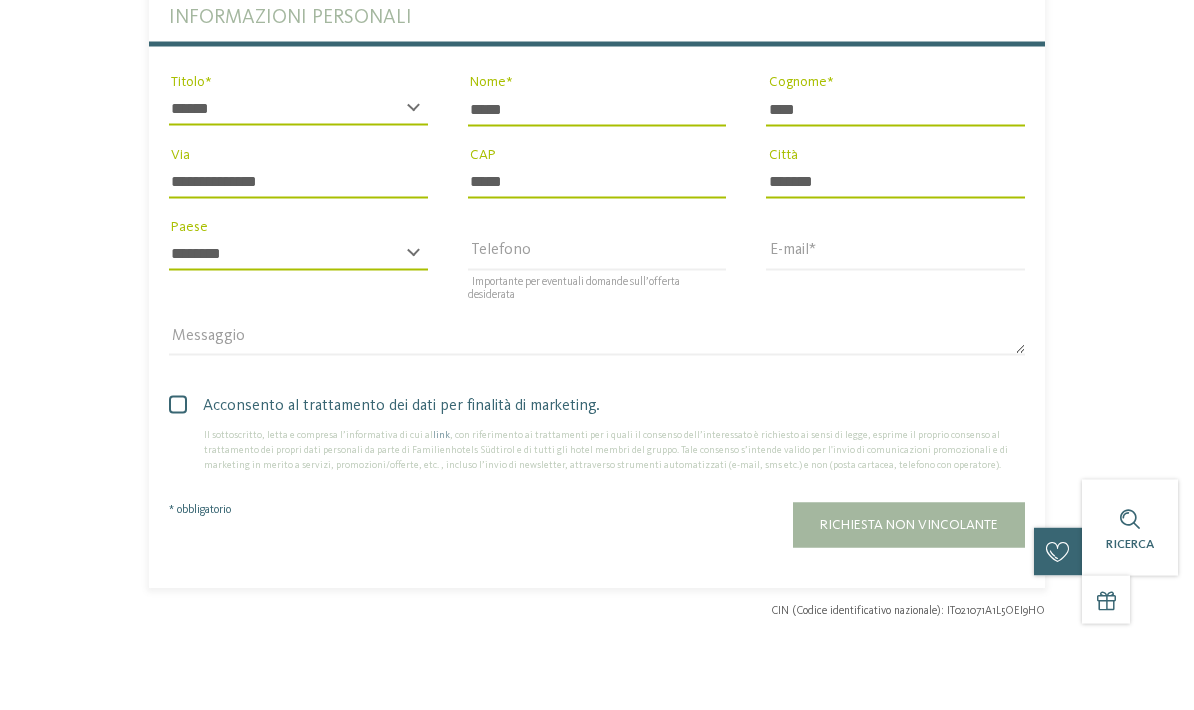 click at bounding box center (178, 475) 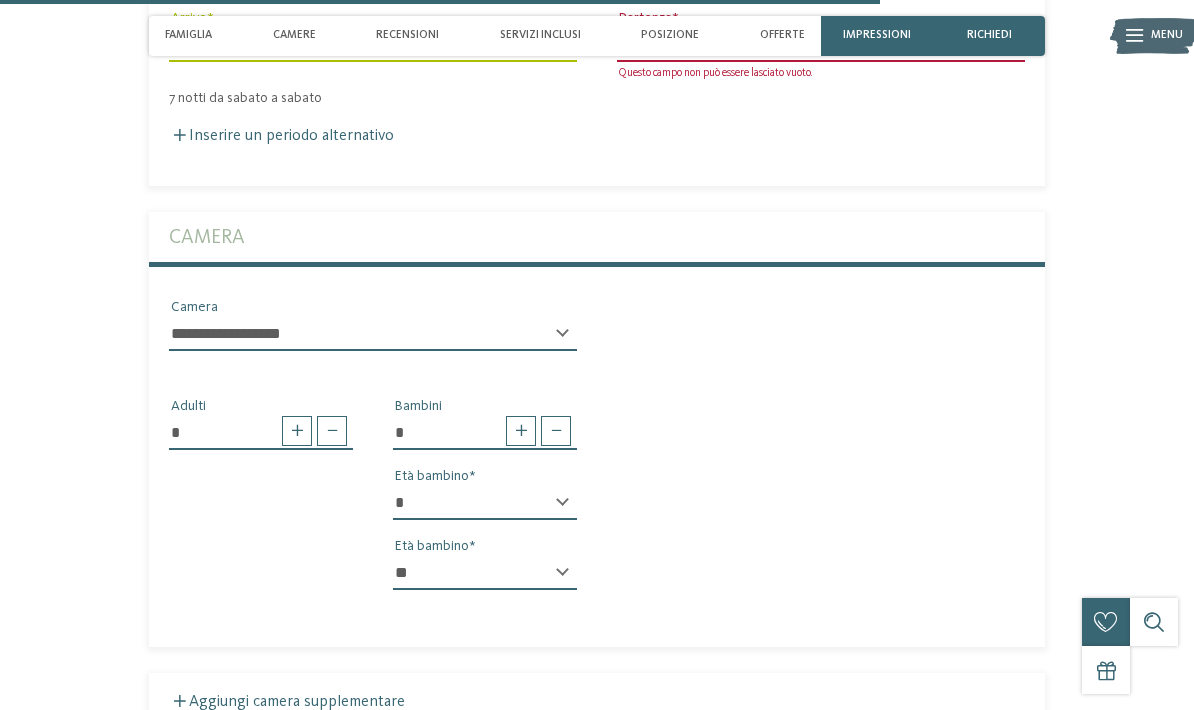 scroll, scrollTop: 4750, scrollLeft: 0, axis: vertical 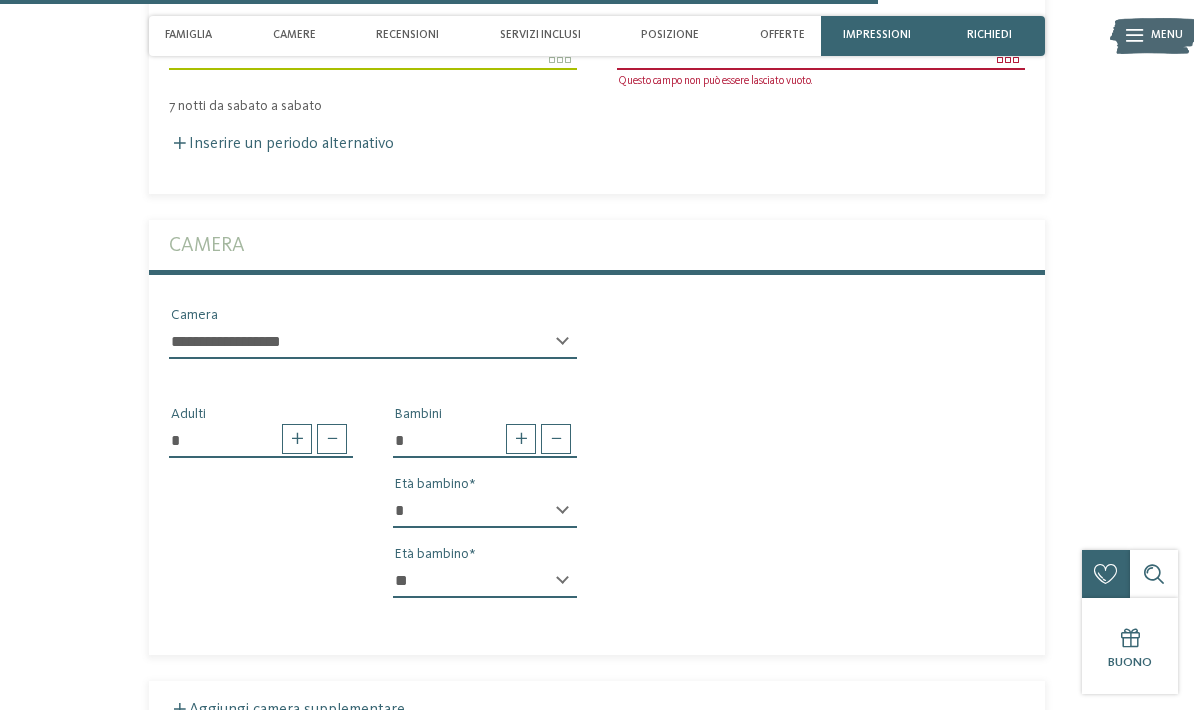 click on "**********" at bounding box center (373, 342) 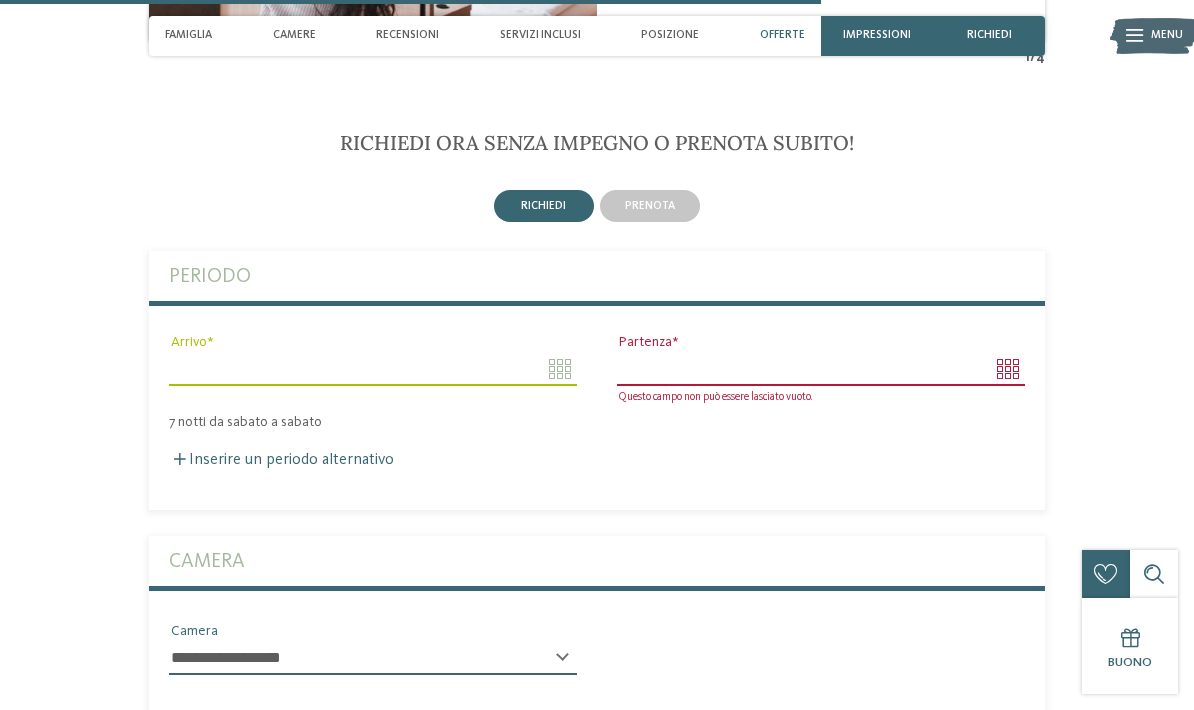 scroll, scrollTop: 4451, scrollLeft: 0, axis: vertical 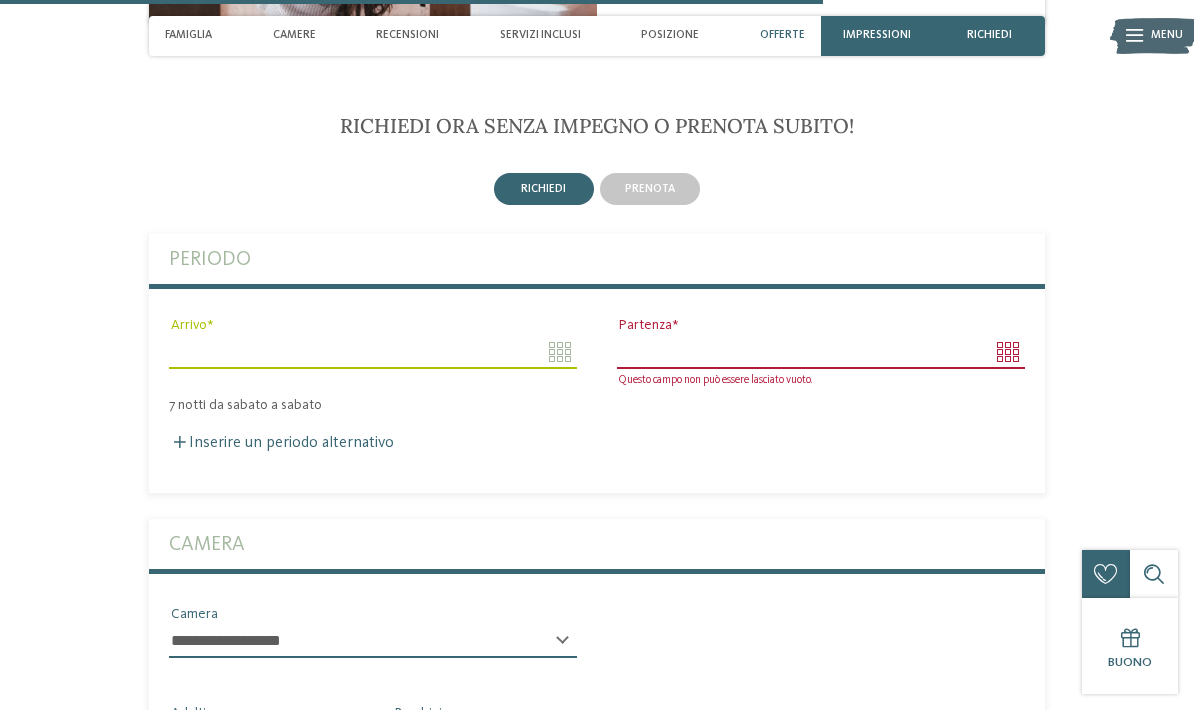 click on "Arrivo" at bounding box center (373, 352) 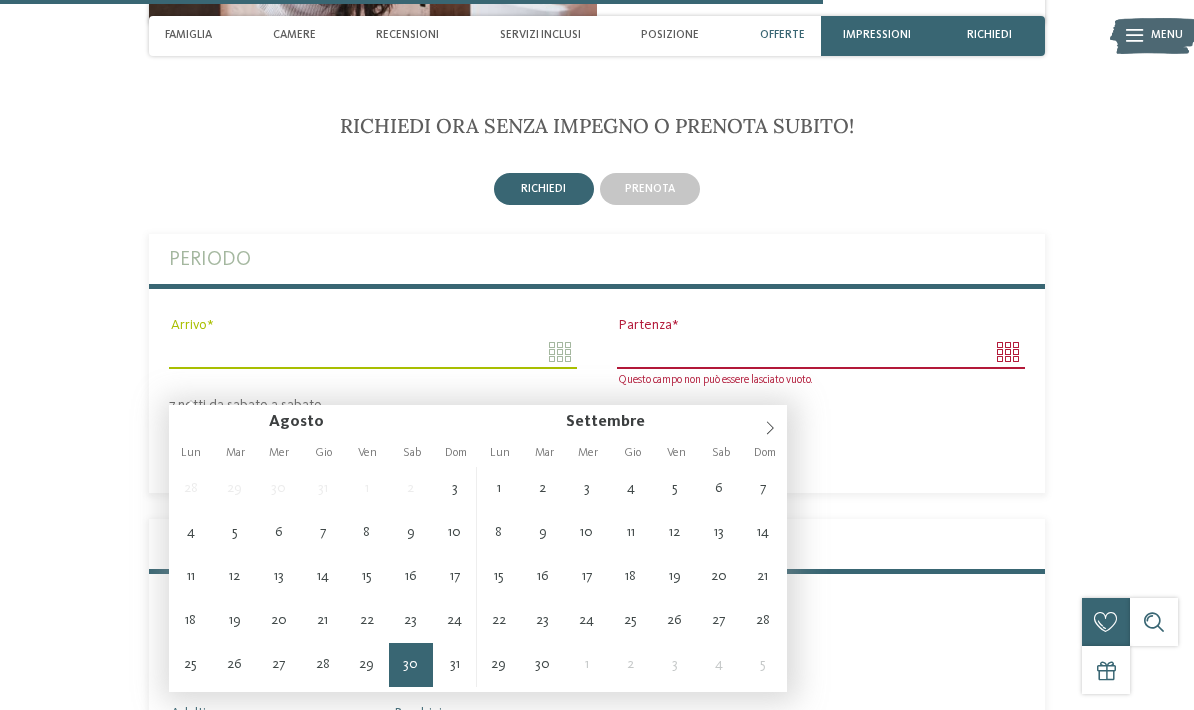 type on "**********" 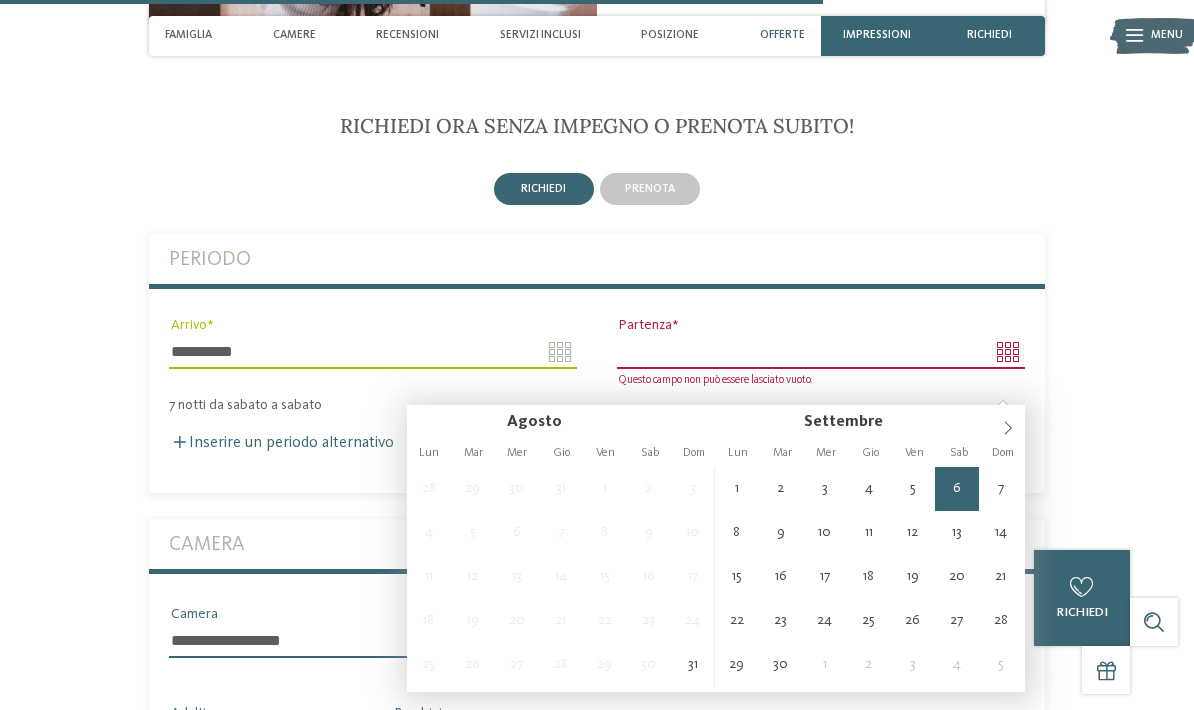 type on "**********" 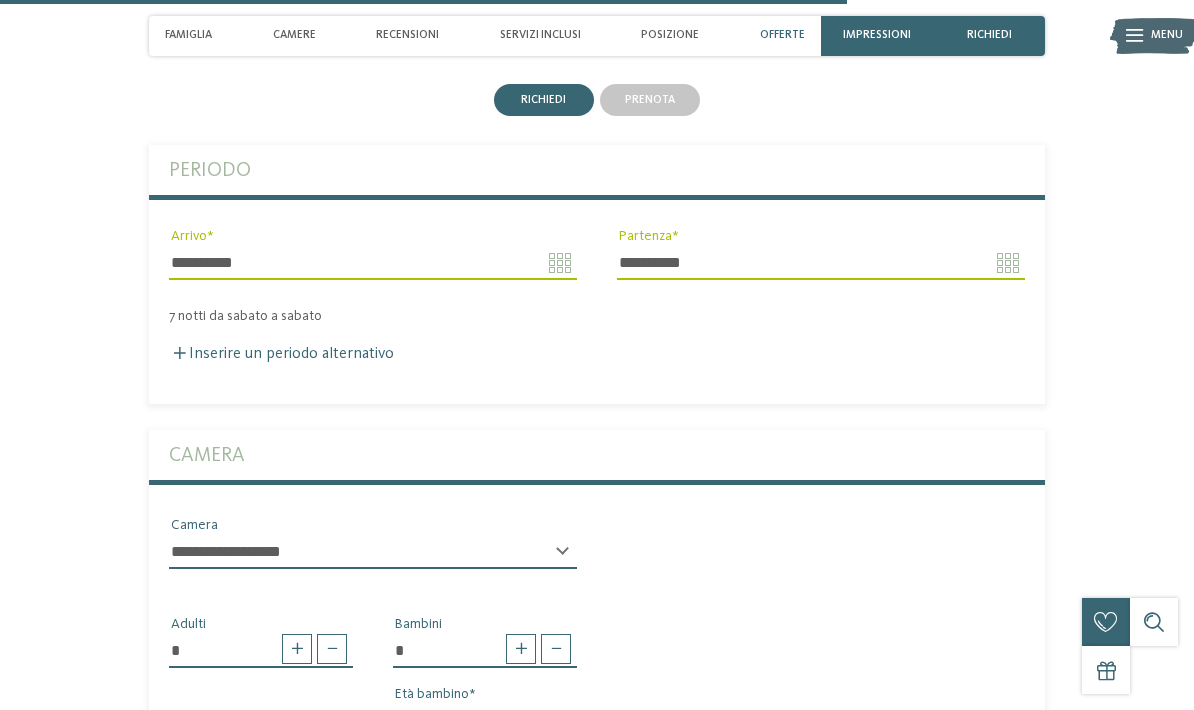 type 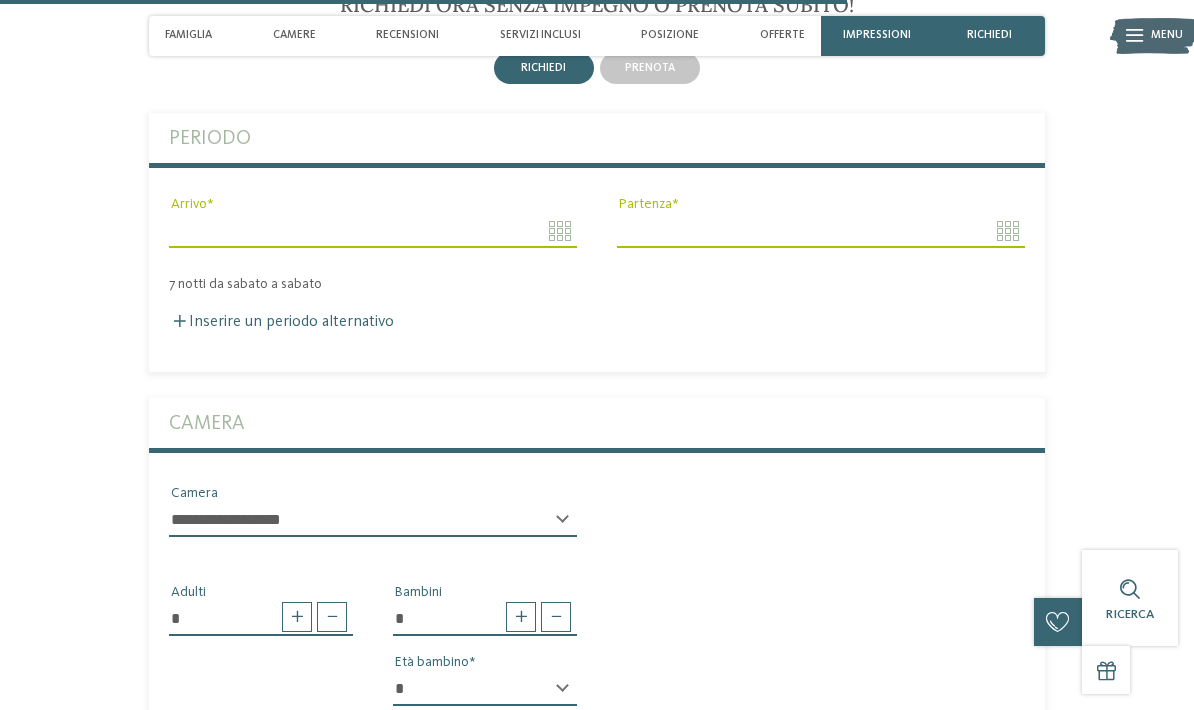 scroll, scrollTop: 4571, scrollLeft: 0, axis: vertical 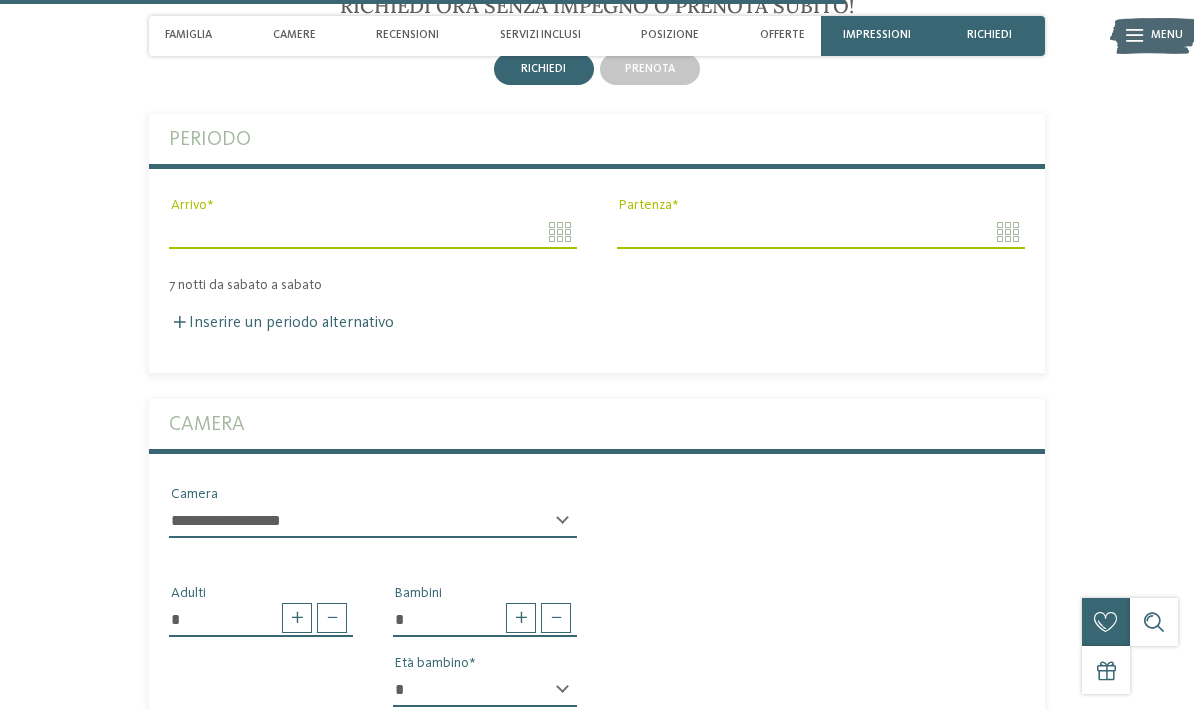 click on "Arrivo" at bounding box center [373, 232] 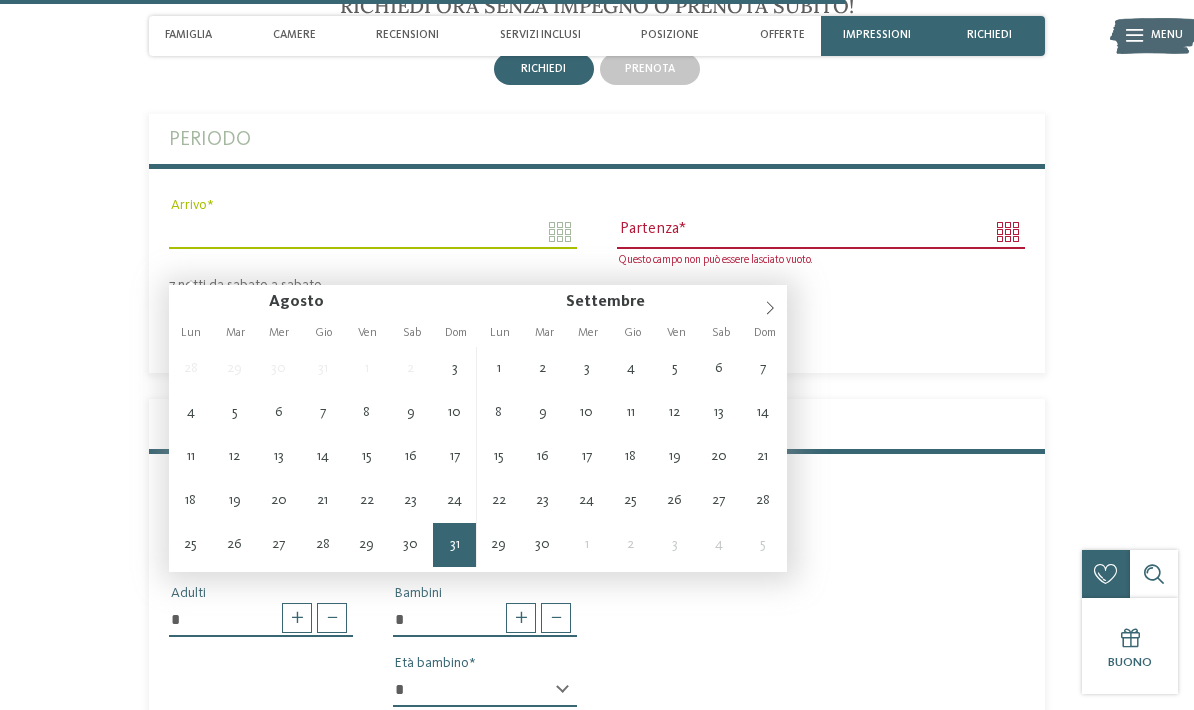type on "**********" 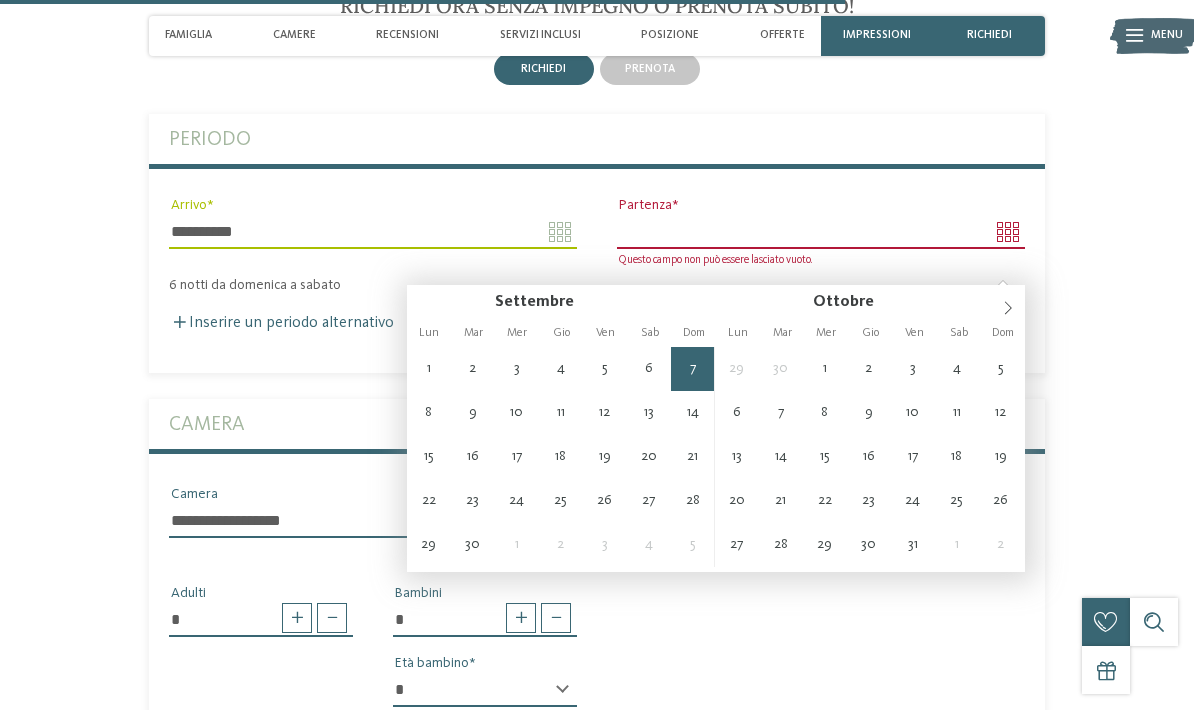 type on "**********" 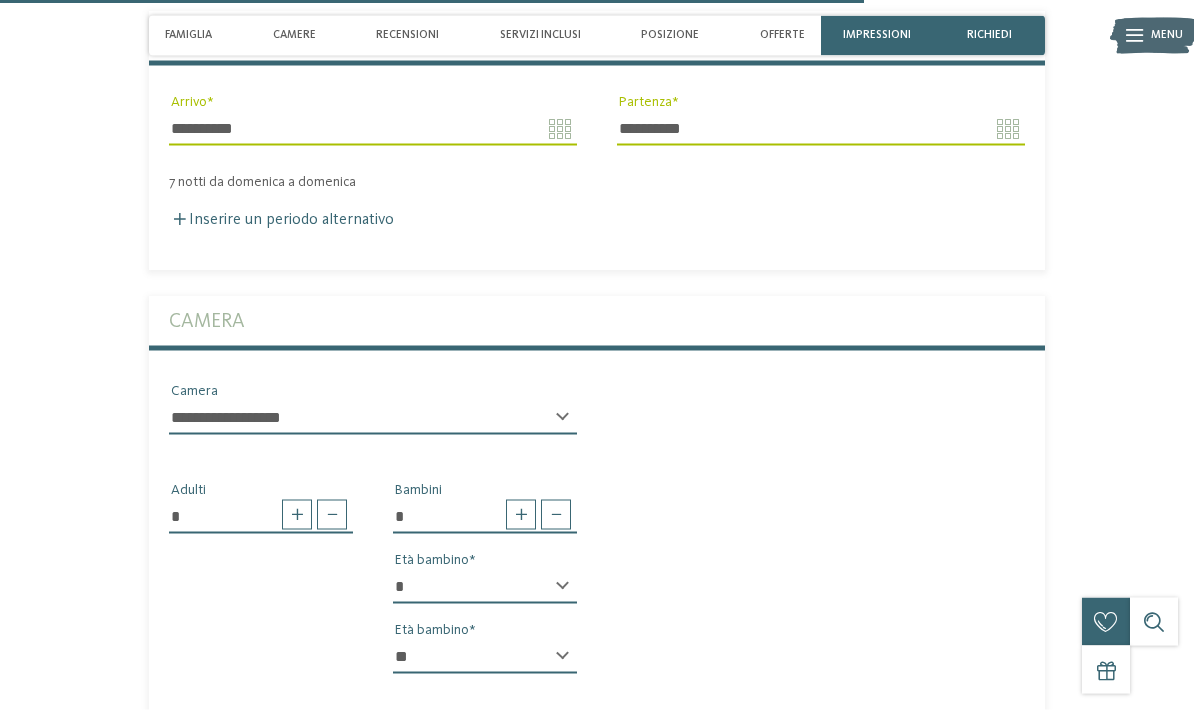 type 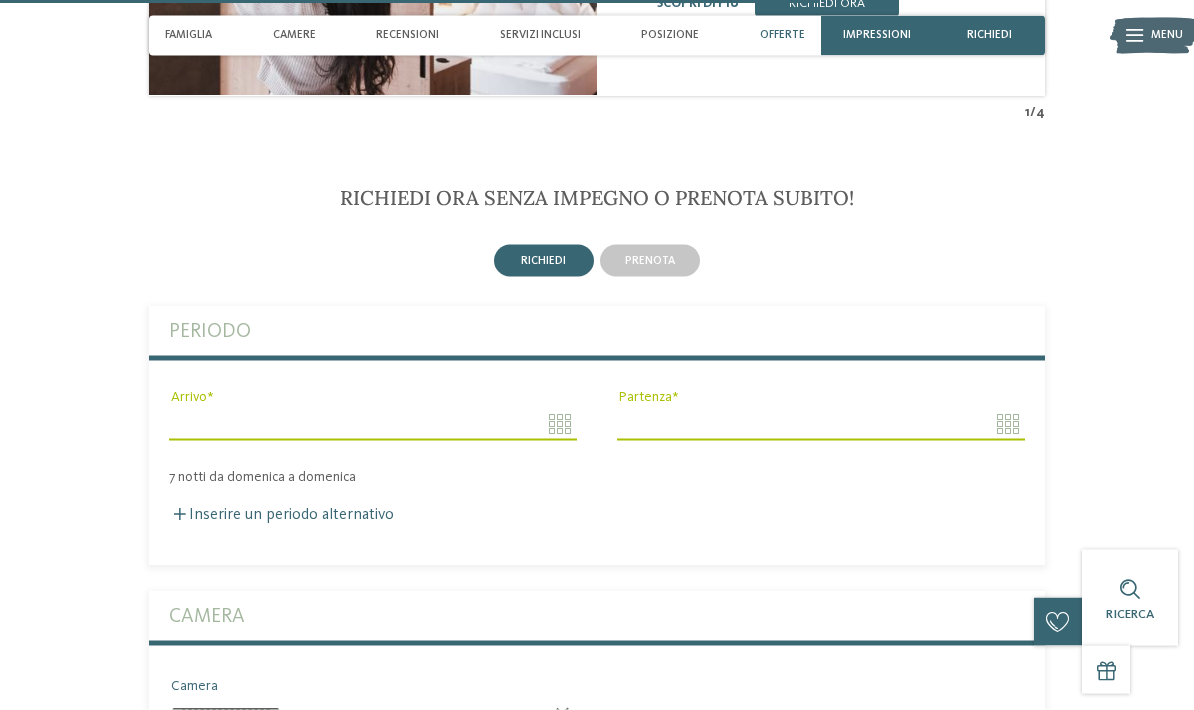 scroll, scrollTop: 4423, scrollLeft: 0, axis: vertical 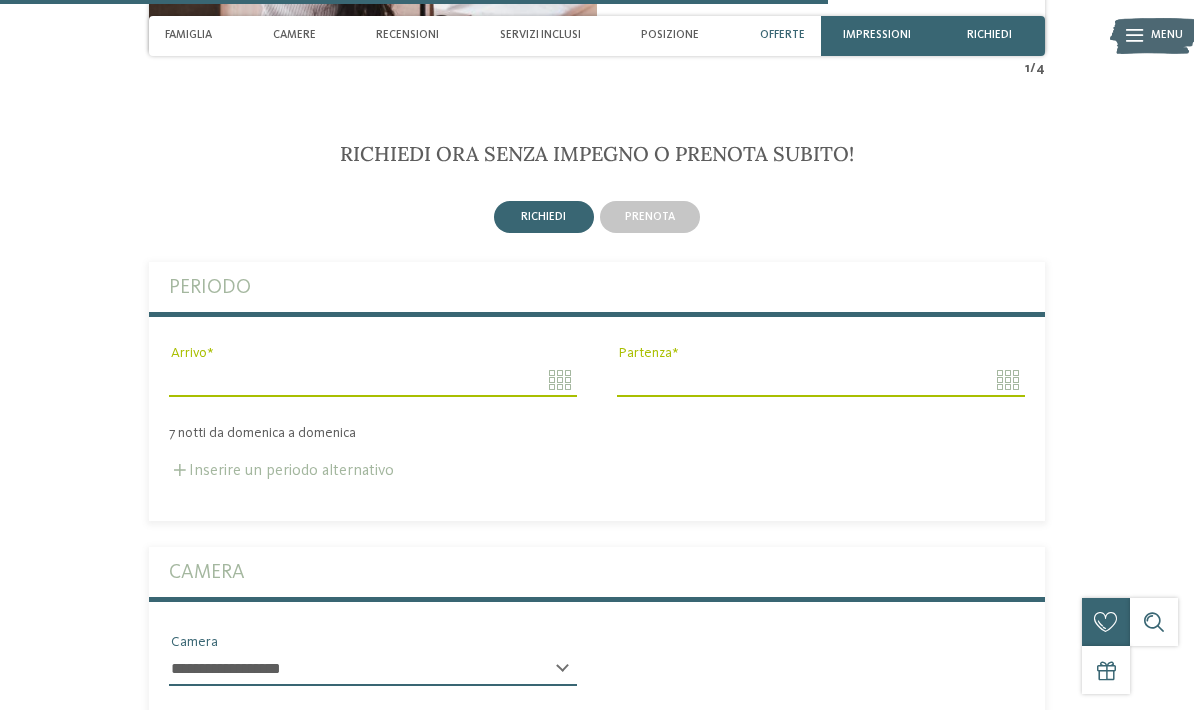 click on "Inserire un periodo alternativo" at bounding box center [281, 471] 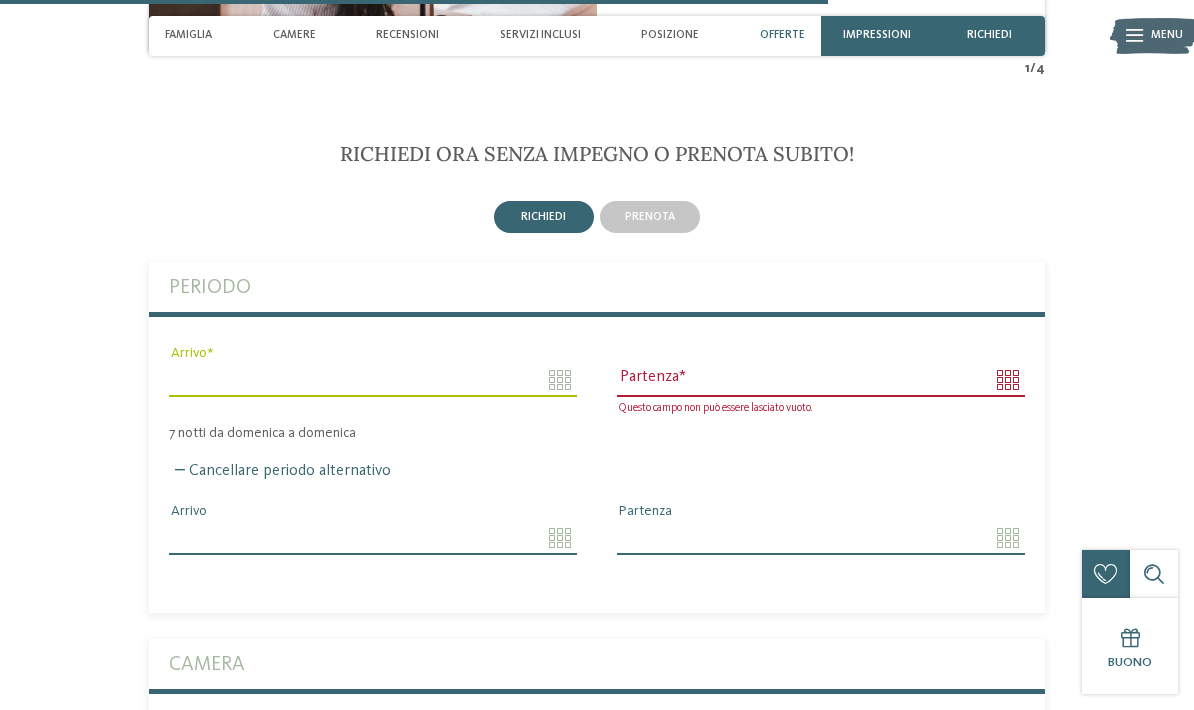 click on "Arrivo" at bounding box center [373, 538] 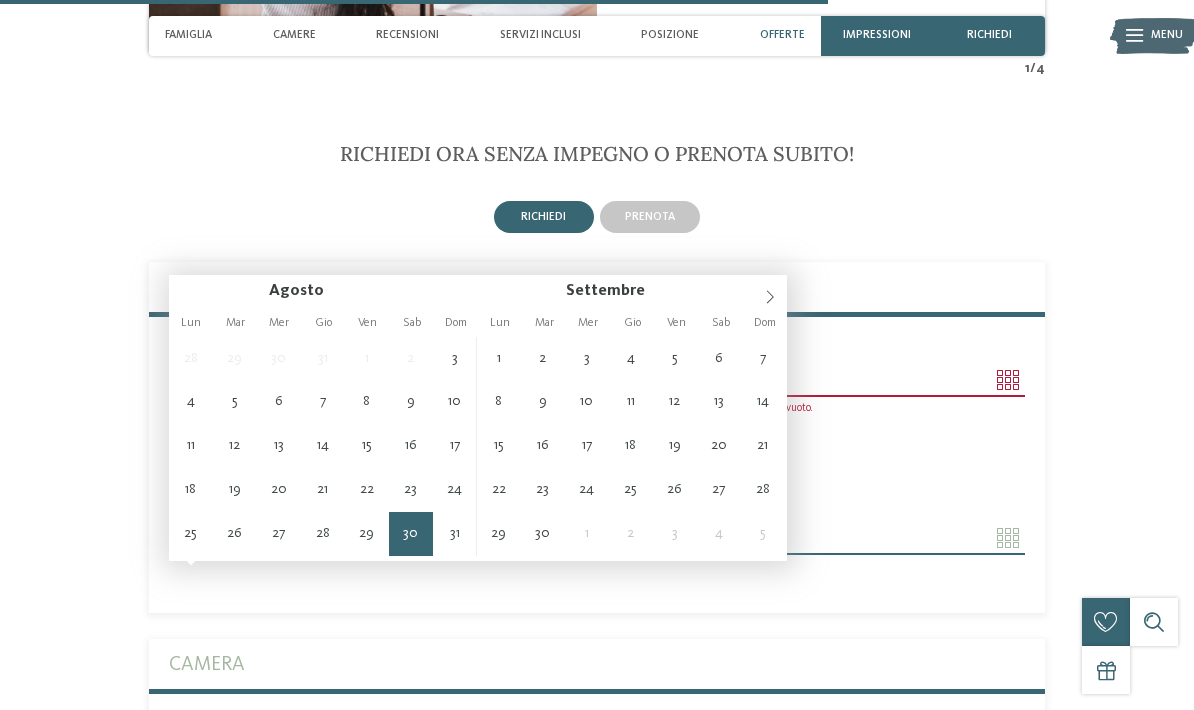 type on "**********" 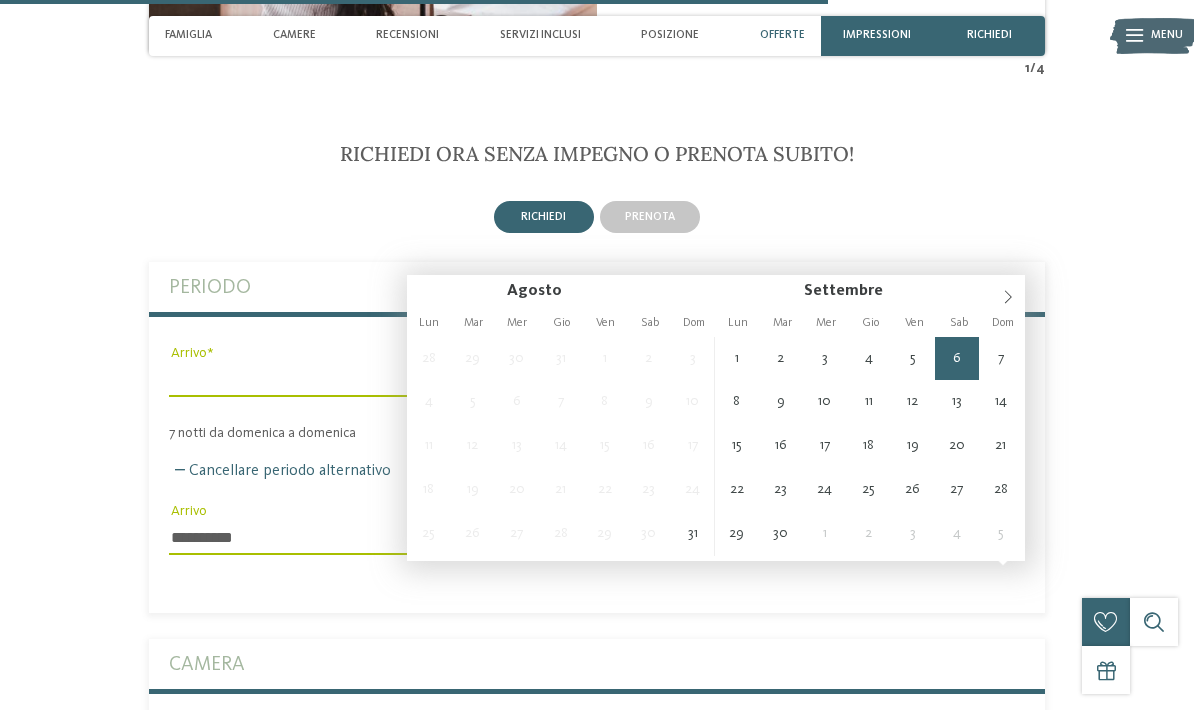 type on "**********" 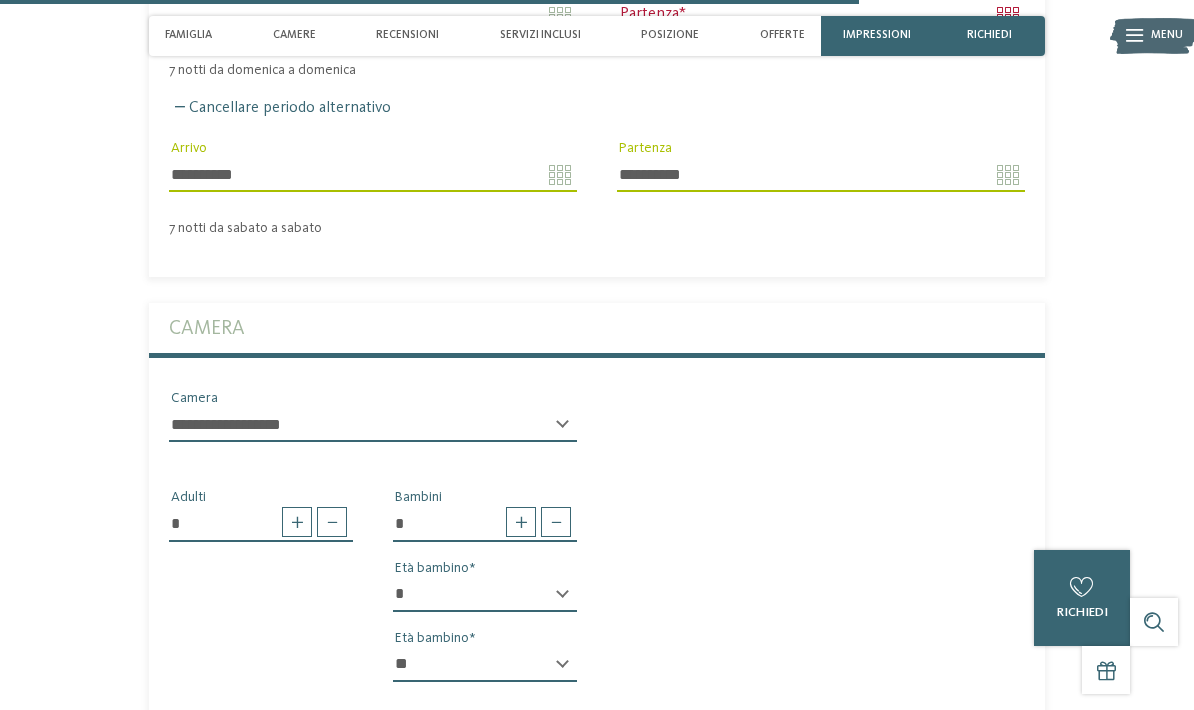 type 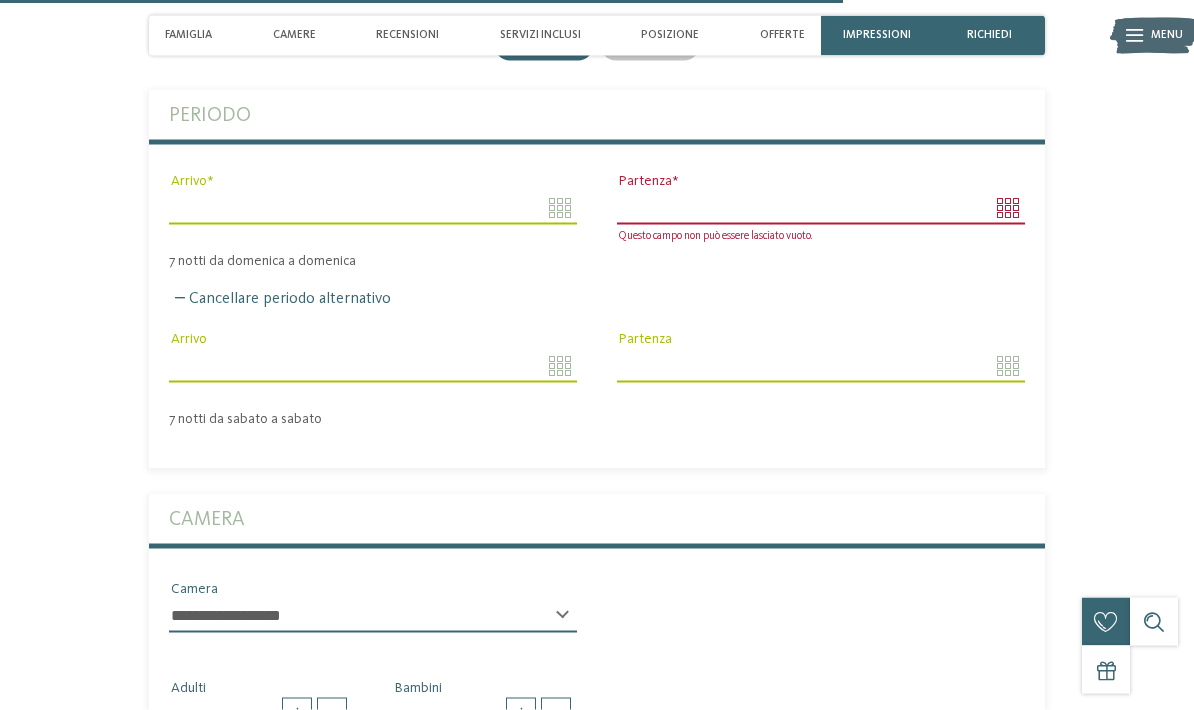 scroll, scrollTop: 4594, scrollLeft: 0, axis: vertical 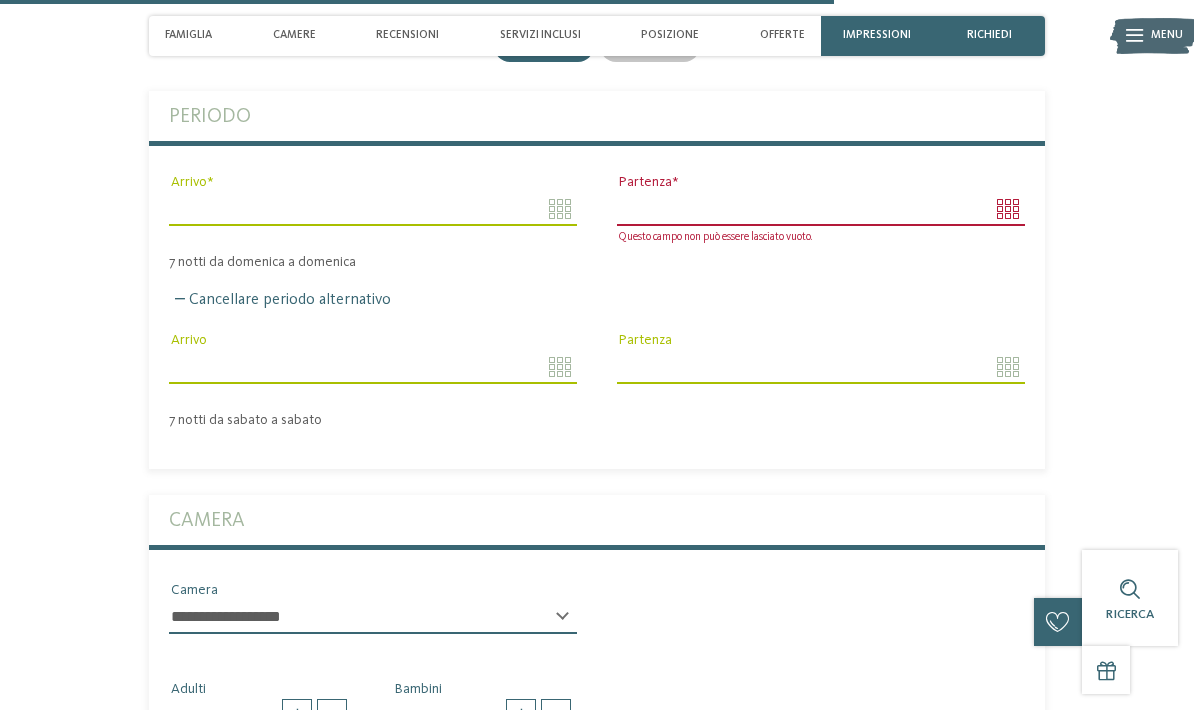 click on "Arrivo" at bounding box center [373, 209] 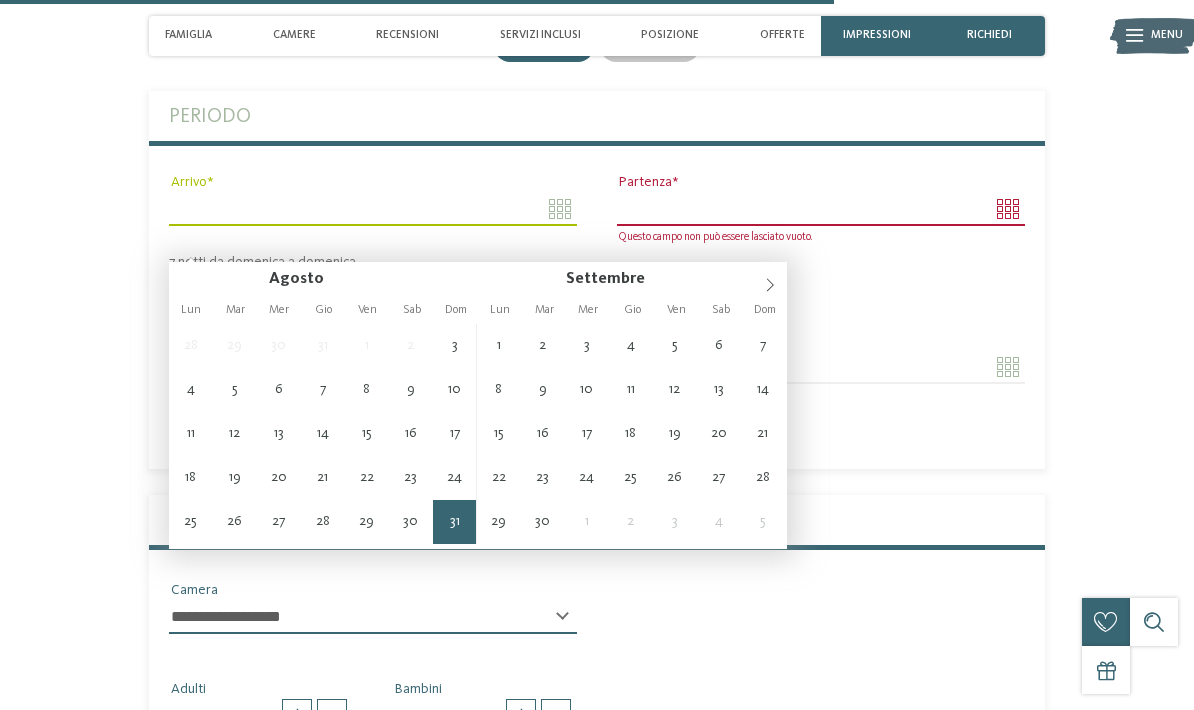 type on "**********" 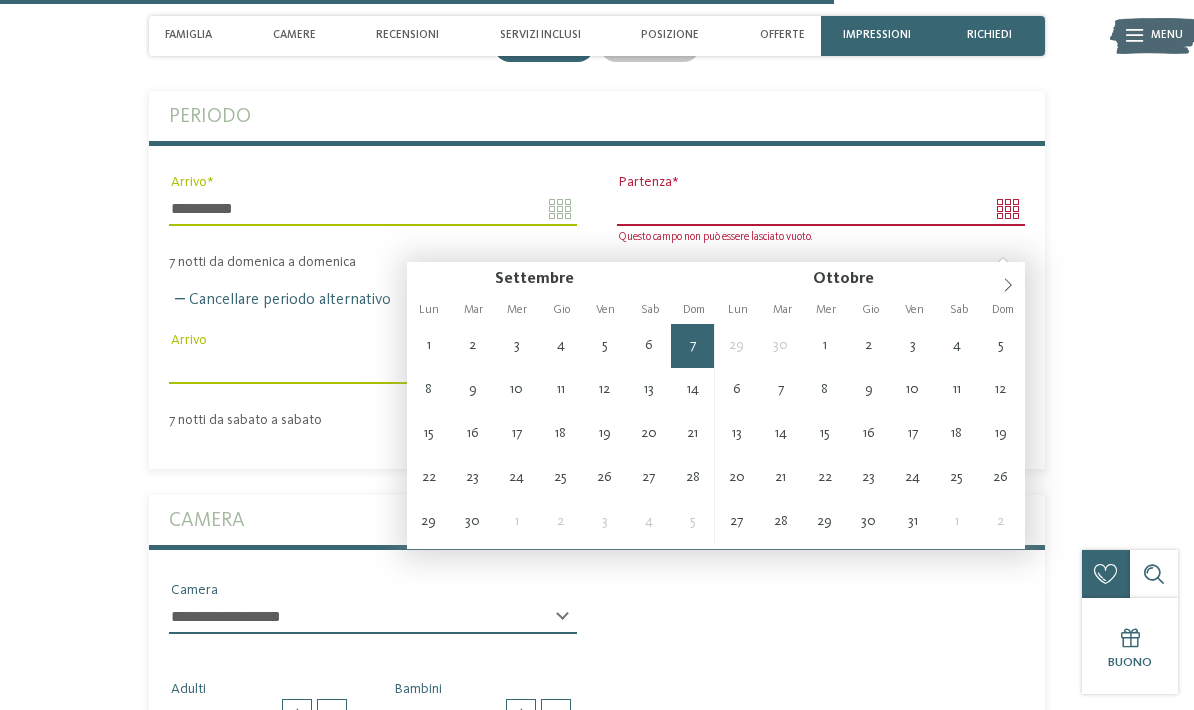 type on "**********" 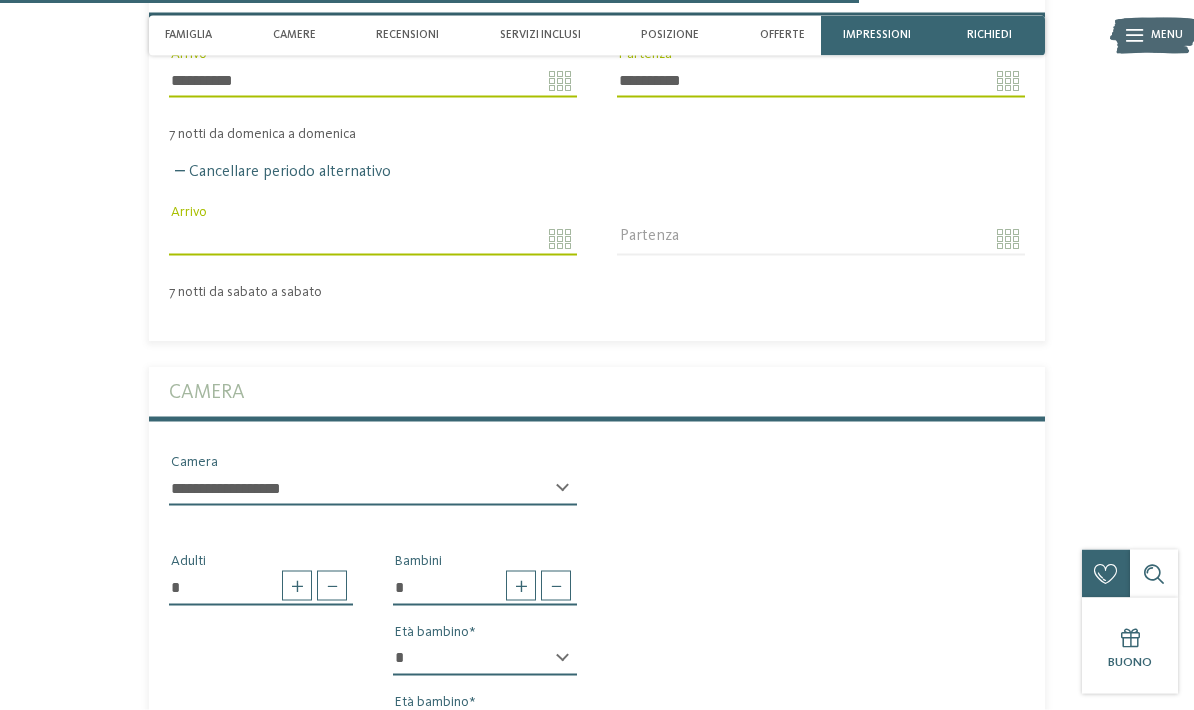 type 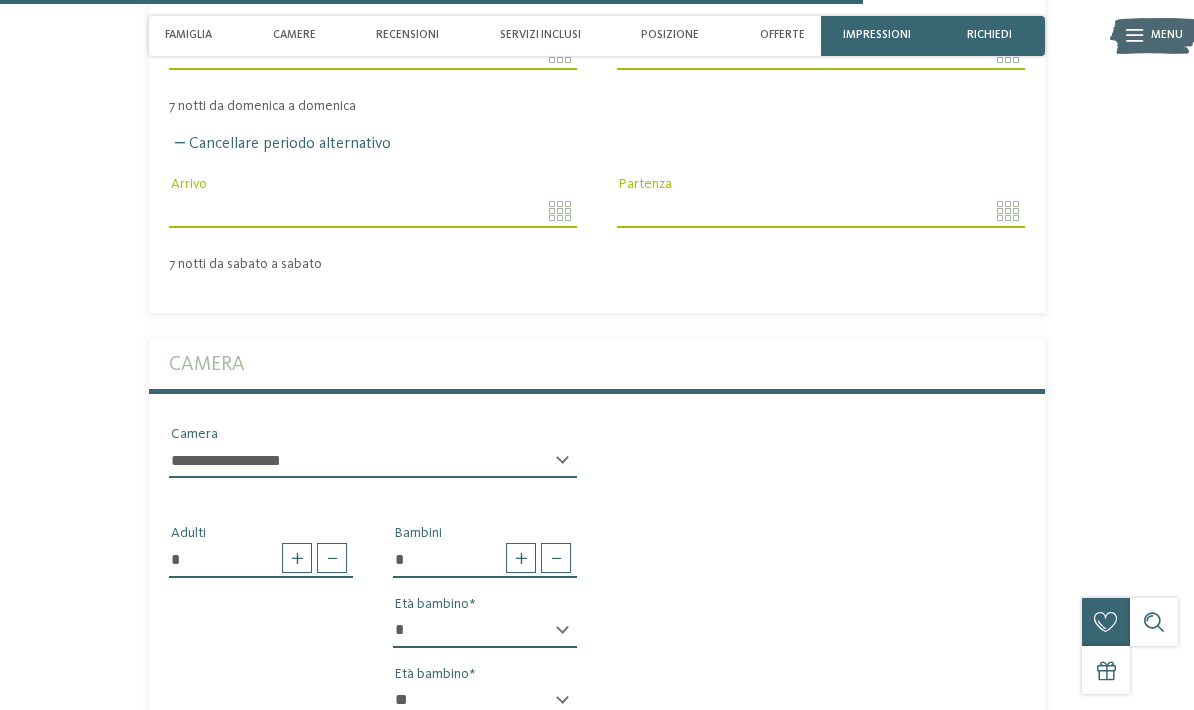 scroll, scrollTop: 4751, scrollLeft: 0, axis: vertical 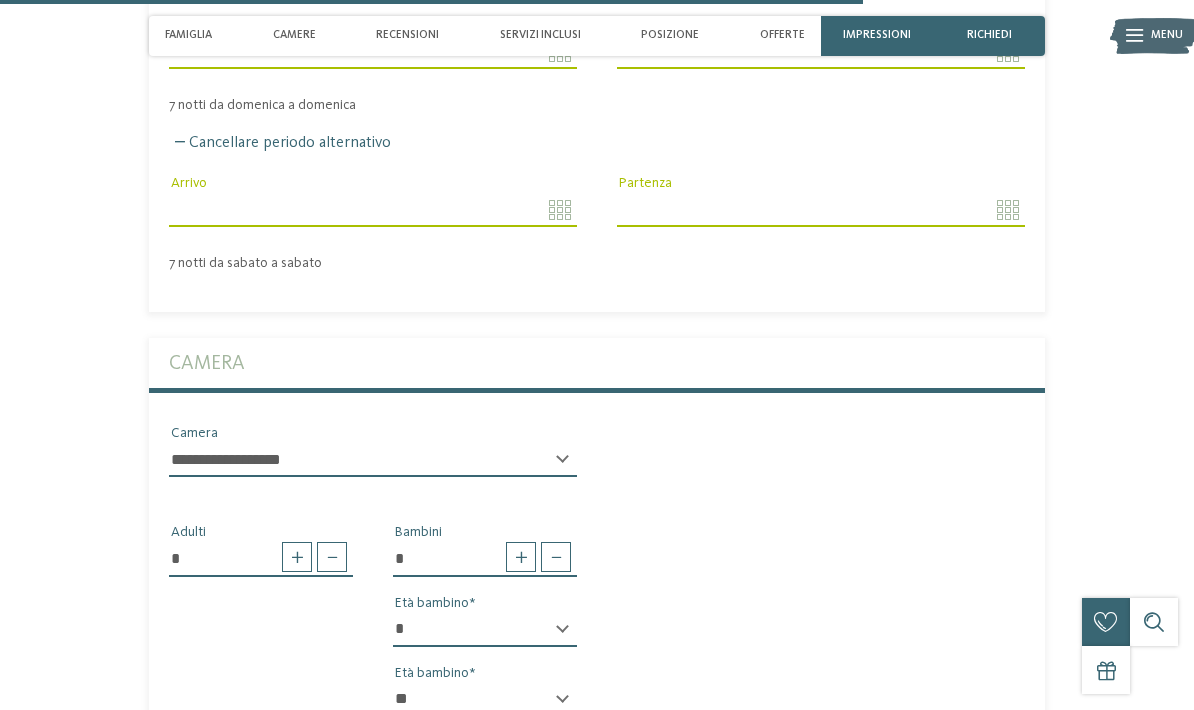 click on "Arrivo" at bounding box center (373, 210) 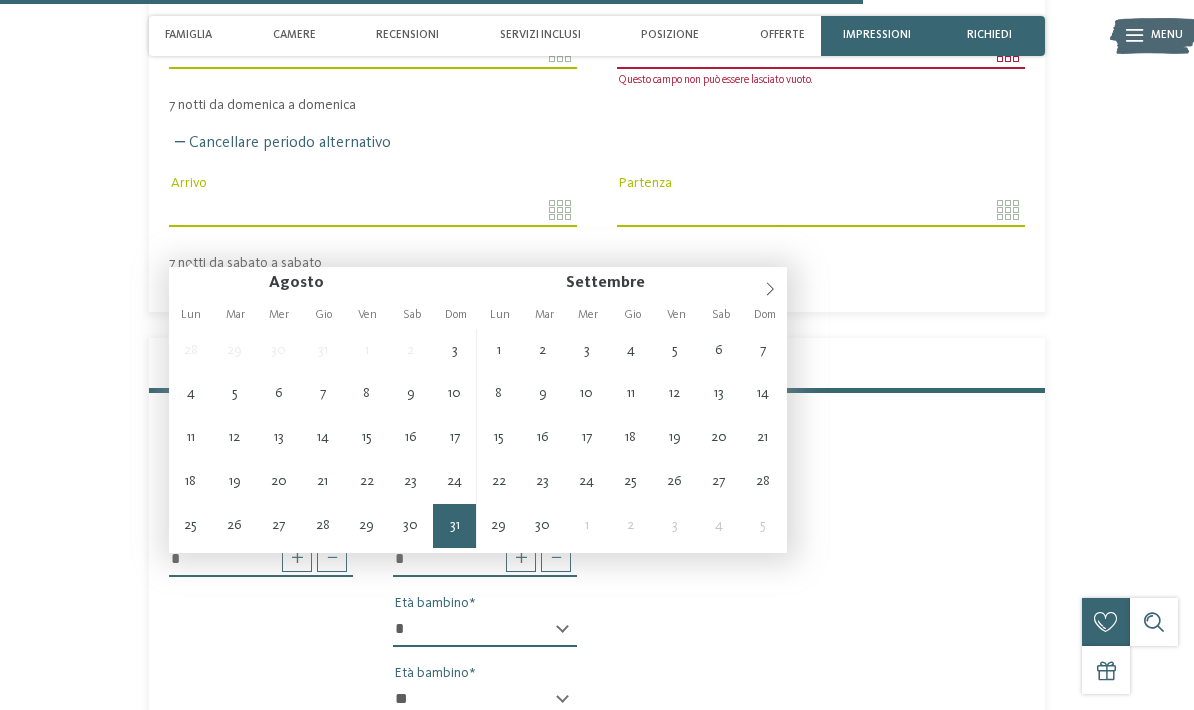 type on "**********" 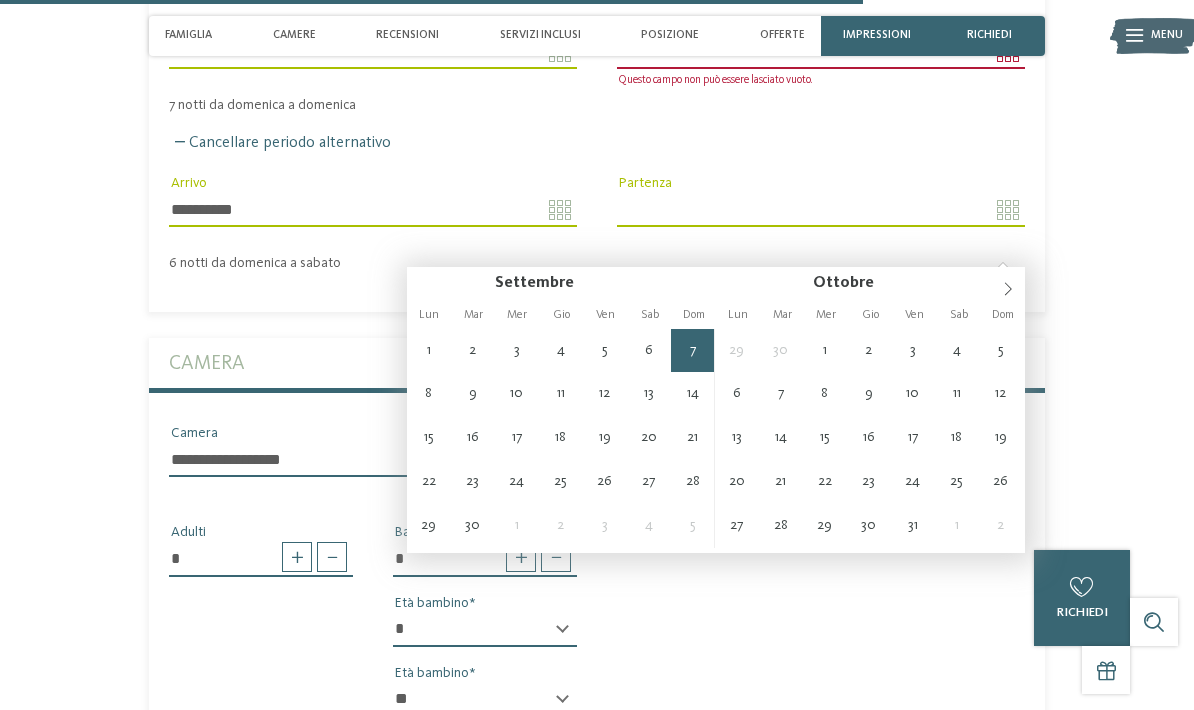 type on "**********" 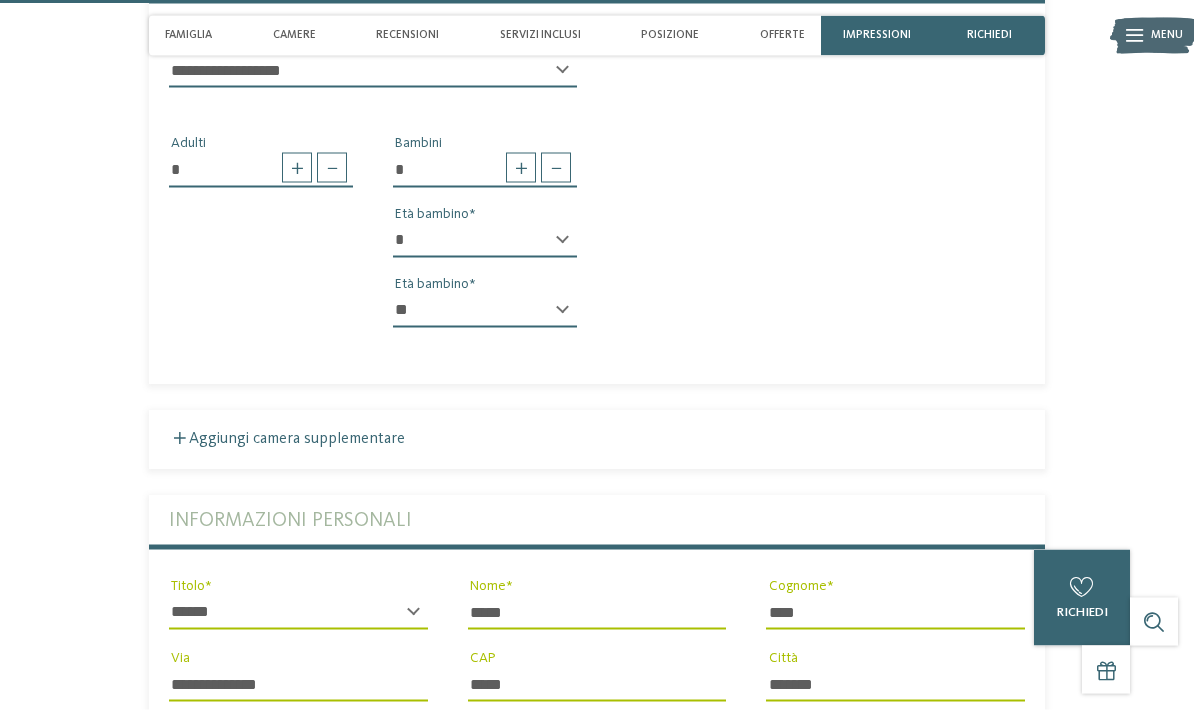 type 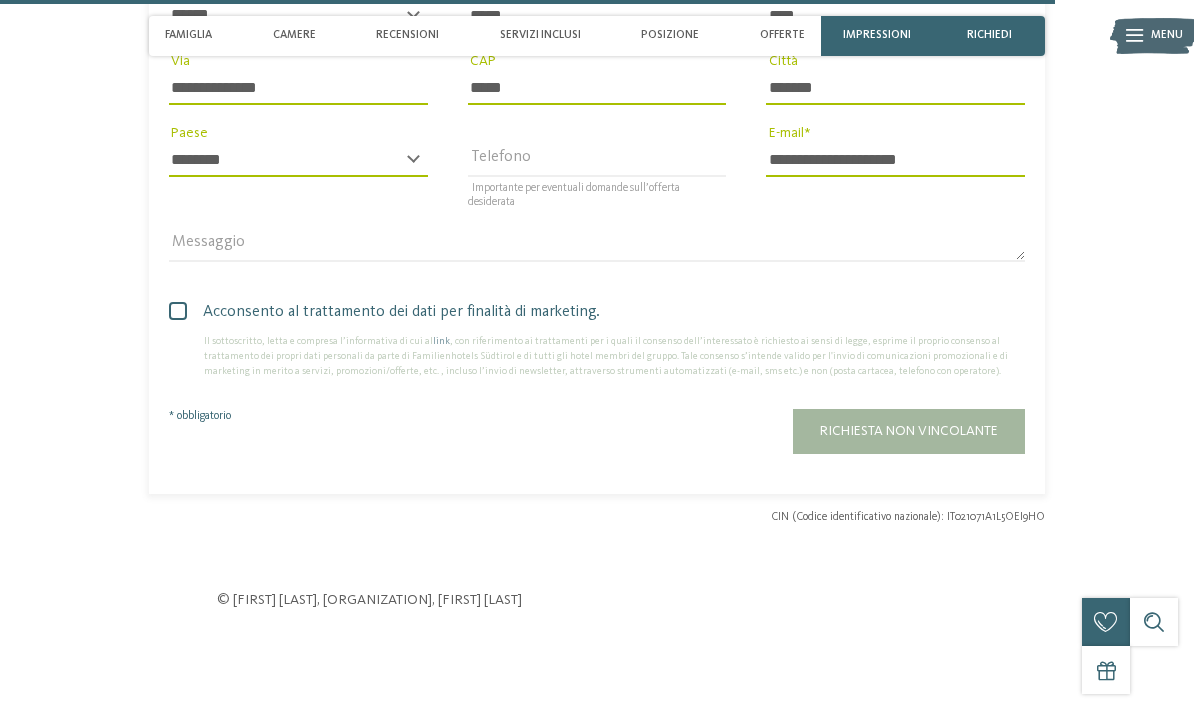 scroll, scrollTop: 5738, scrollLeft: 0, axis: vertical 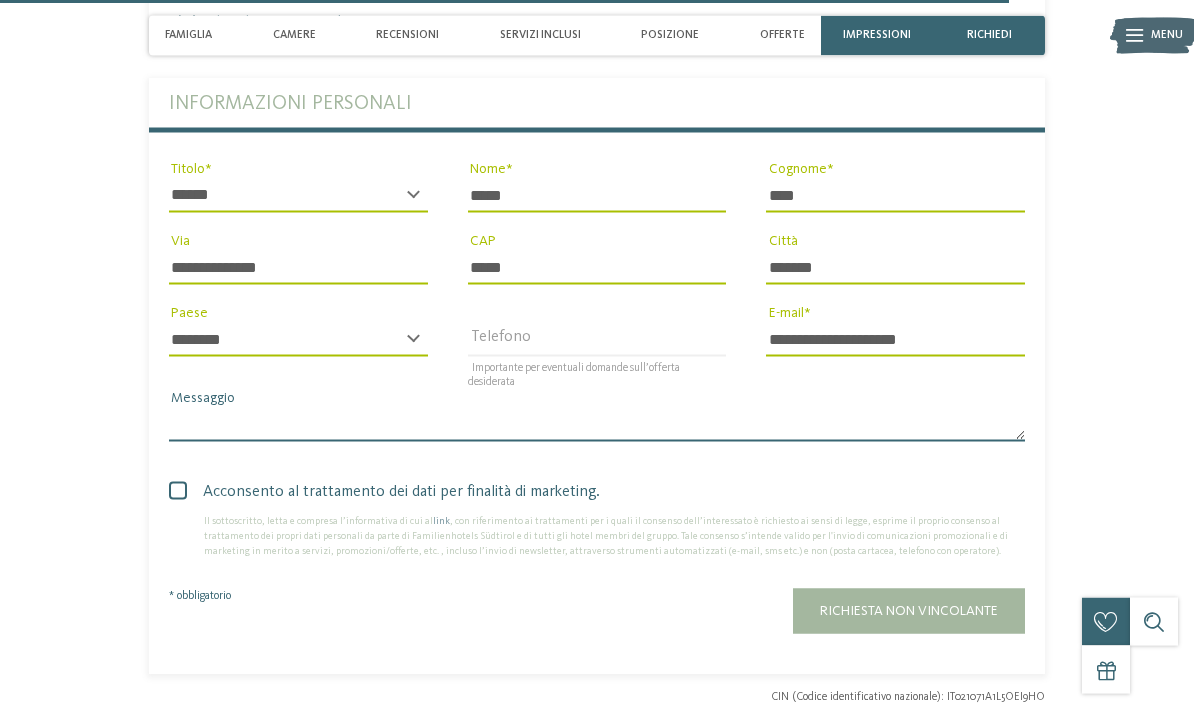 click on "Messaggio" at bounding box center (597, 425) 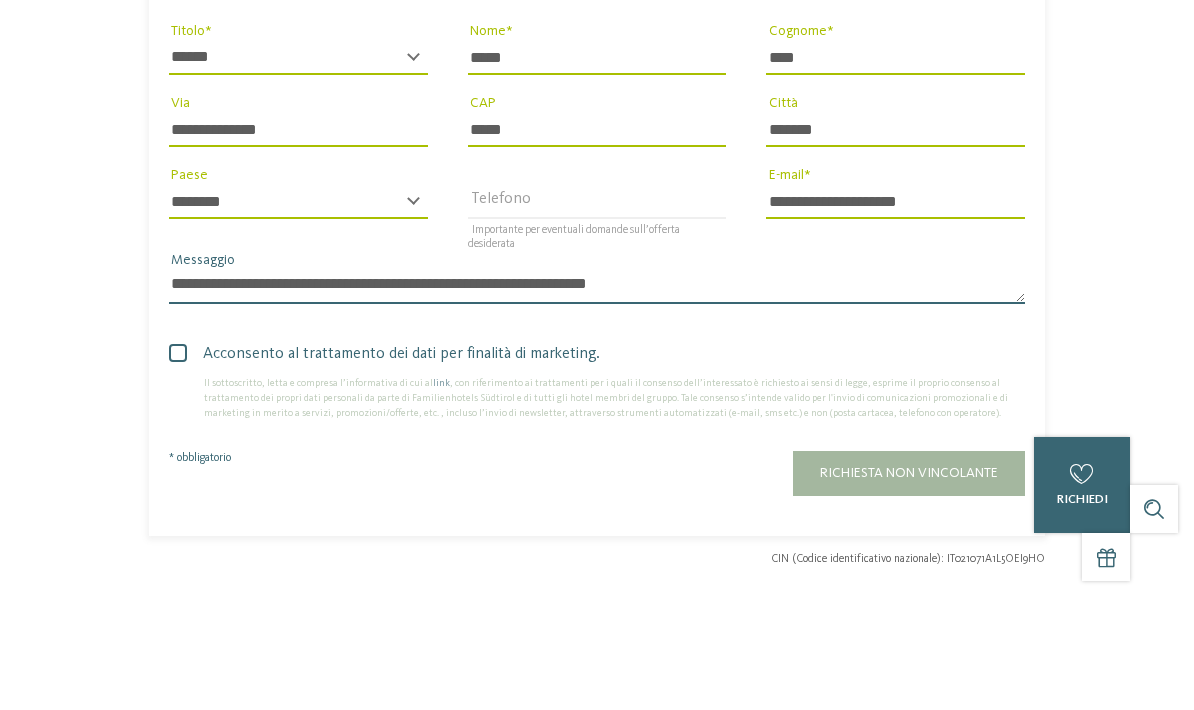 scroll, scrollTop: 5583, scrollLeft: 0, axis: vertical 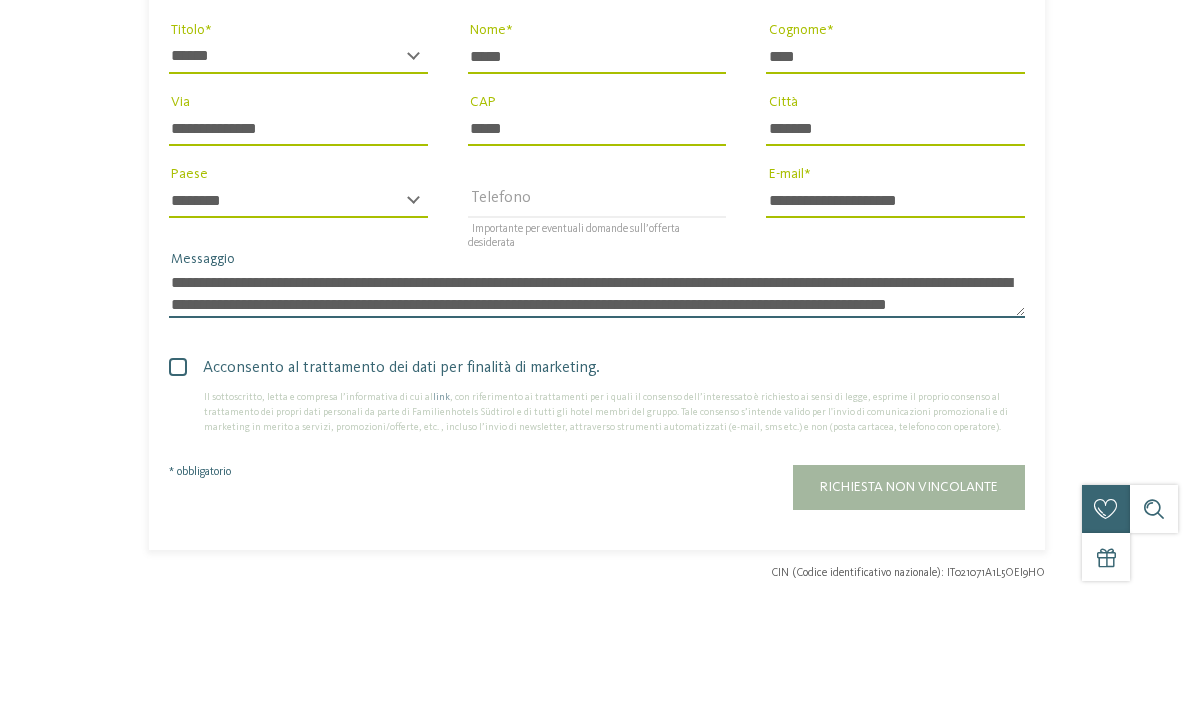 type on "**********" 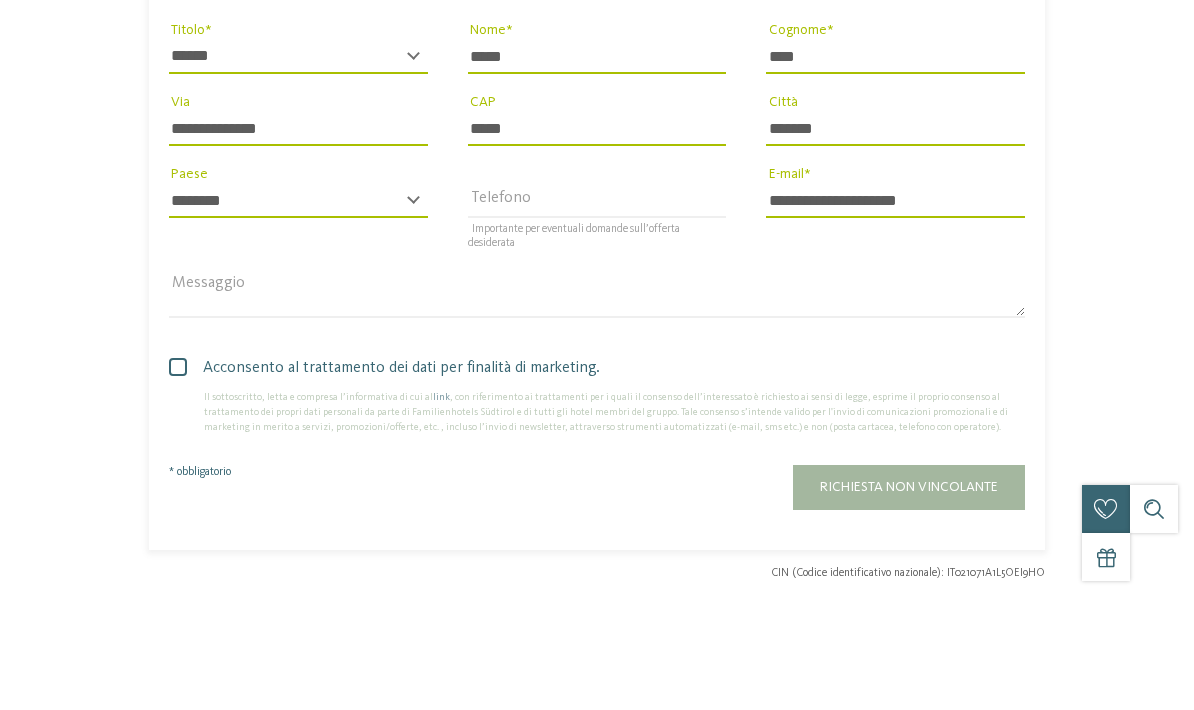 click on "Richiedi ora senza impegno o prenota subito!
richiedi
prenota 7" at bounding box center [597, -162] 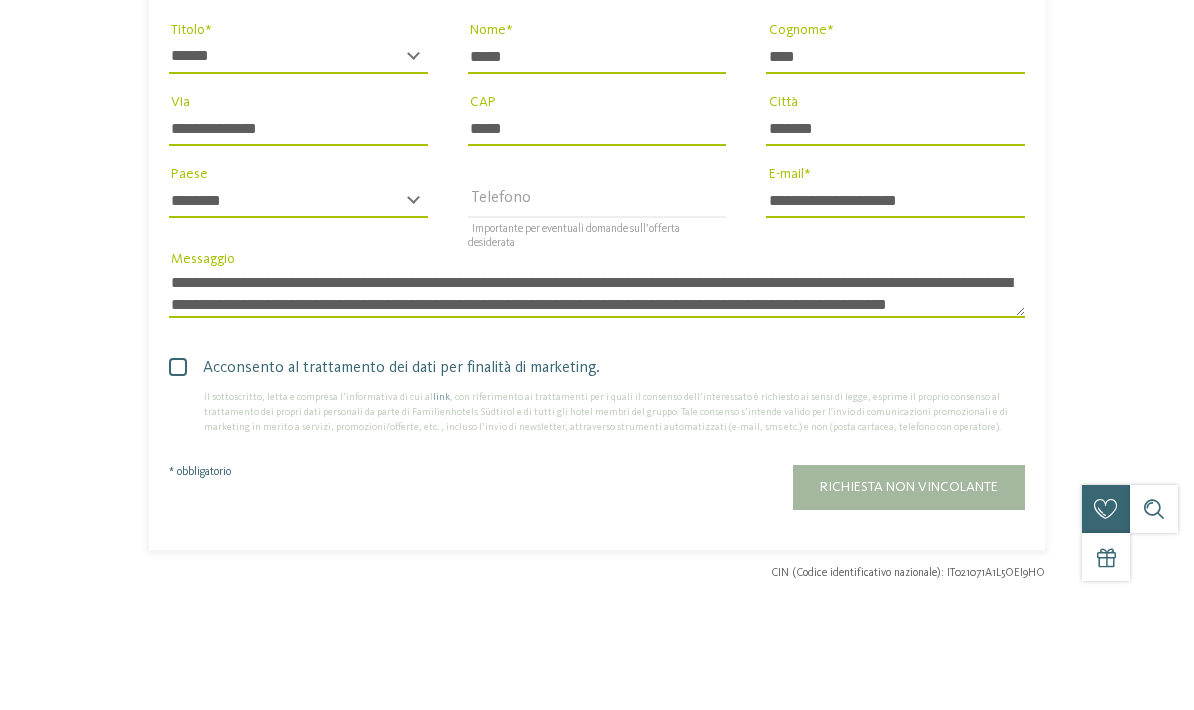 scroll, scrollTop: 5696, scrollLeft: 0, axis: vertical 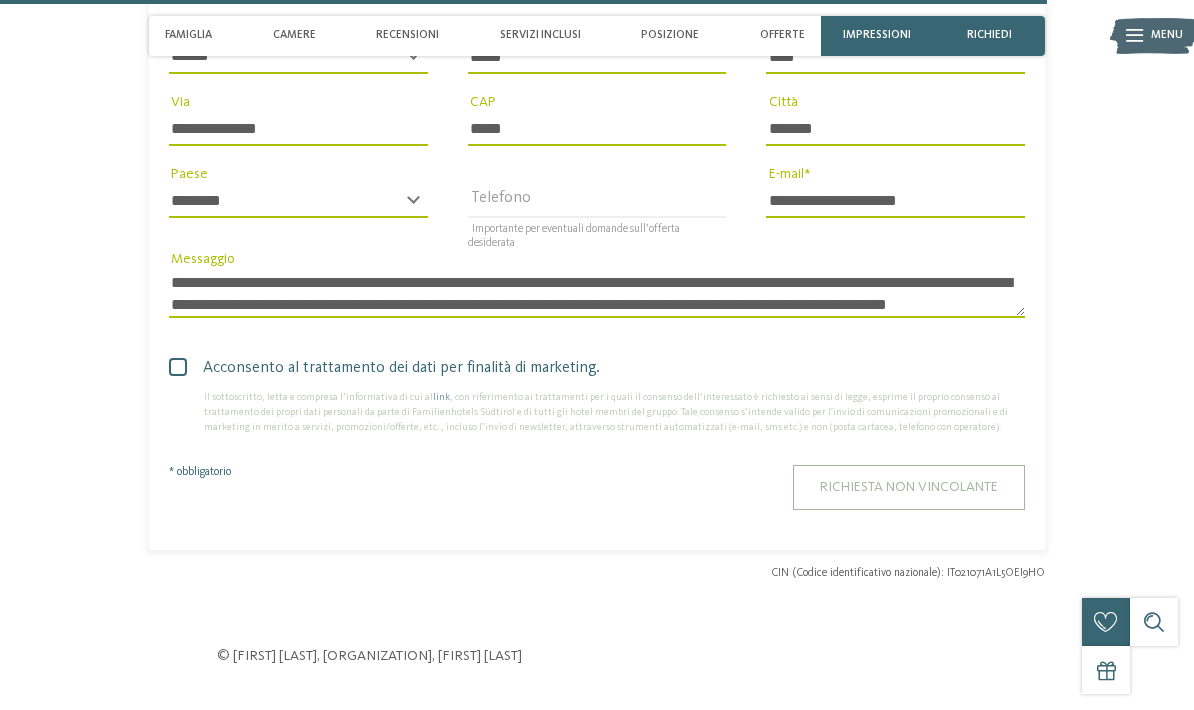 click on "Richiesta non vincolante" at bounding box center (909, 487) 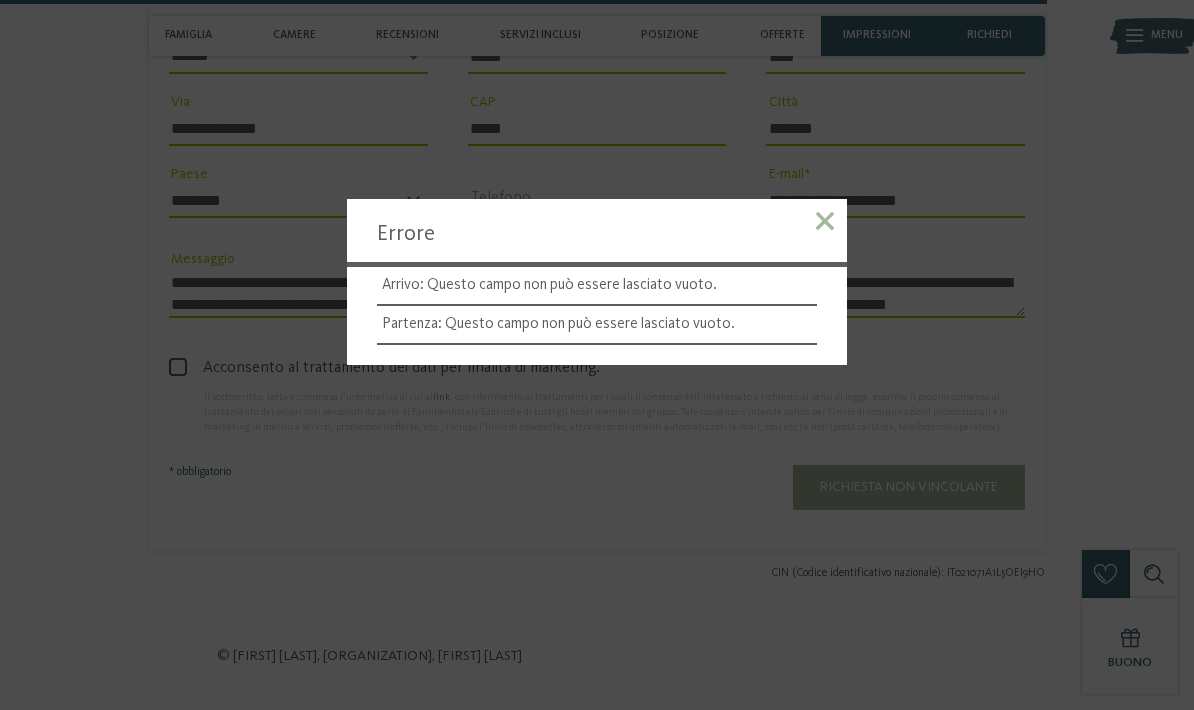 click at bounding box center (825, 221) 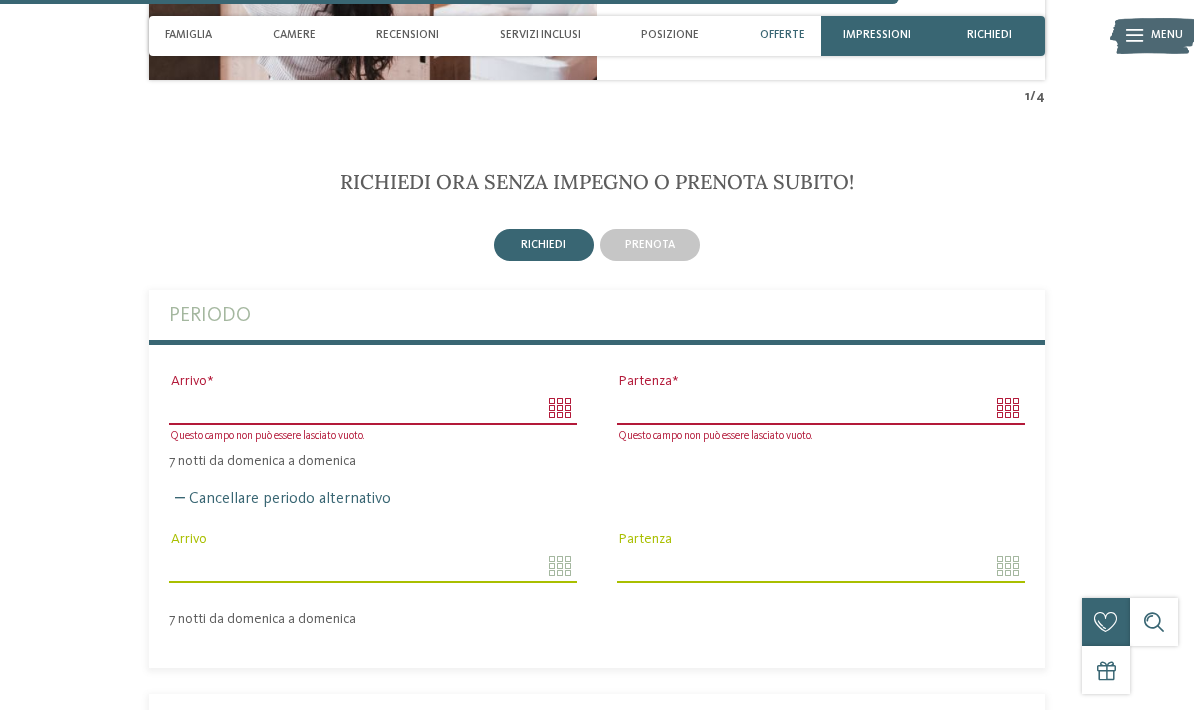 scroll, scrollTop: 4403, scrollLeft: 0, axis: vertical 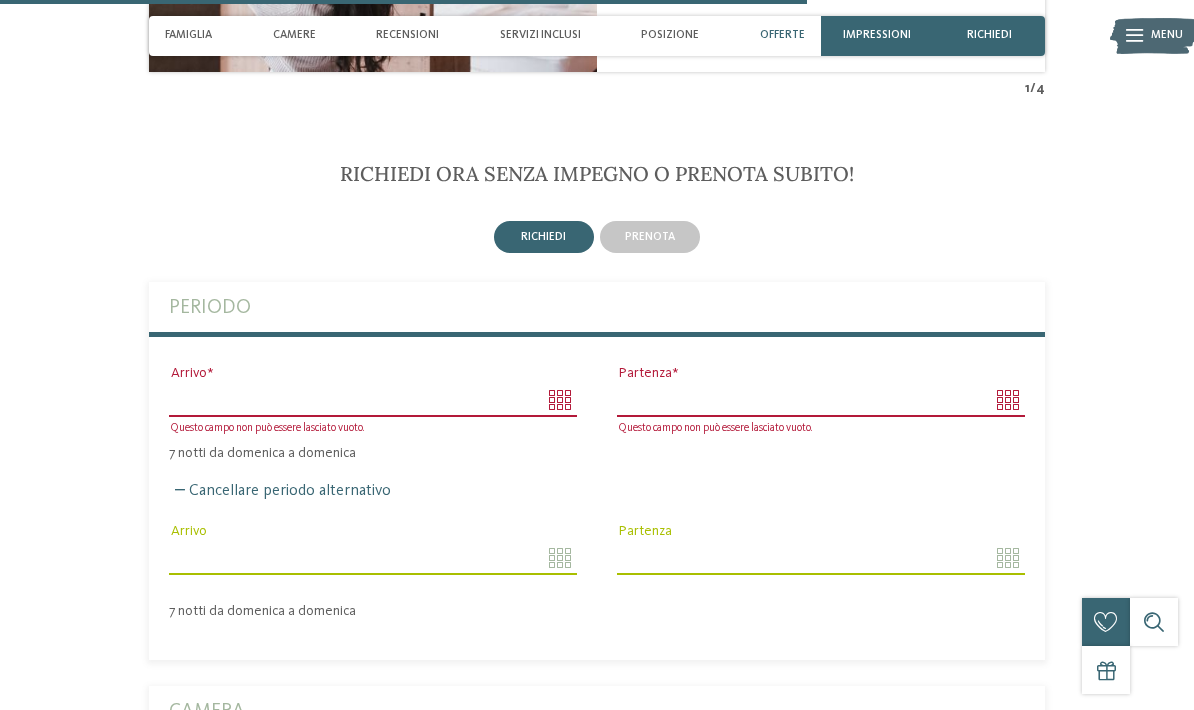 click on "Solo un momento – il sito web sta caricando …
DE
IT" at bounding box center (597, -770) 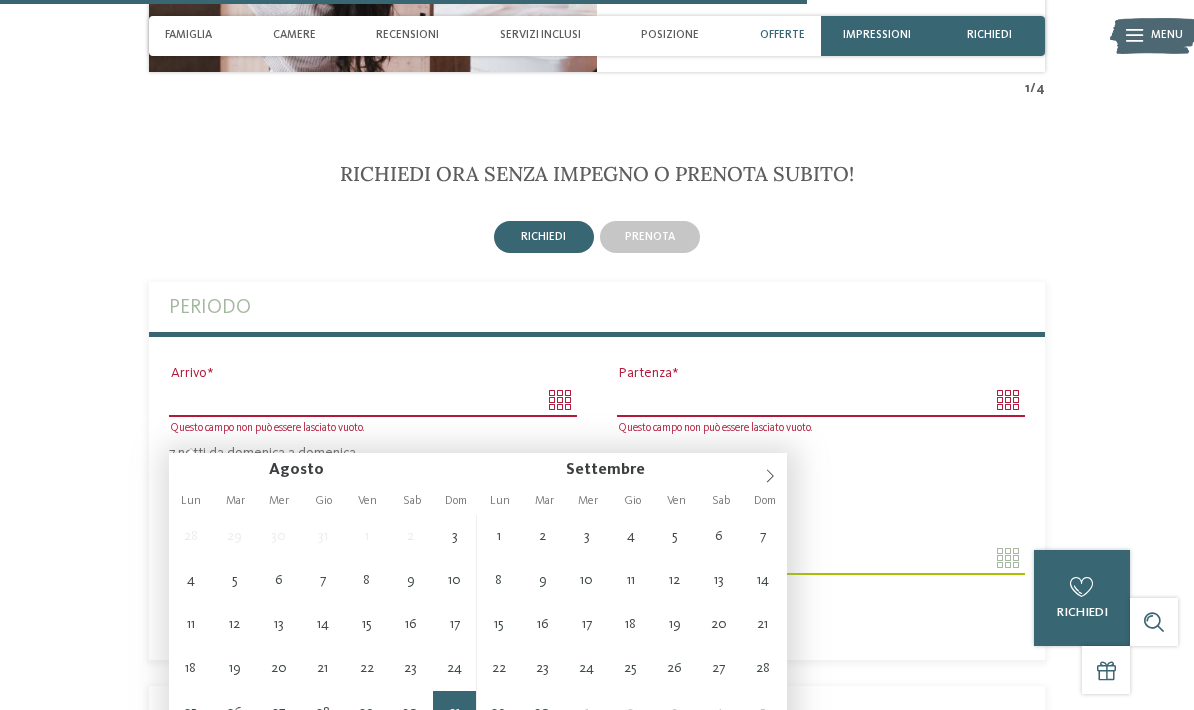 type on "**********" 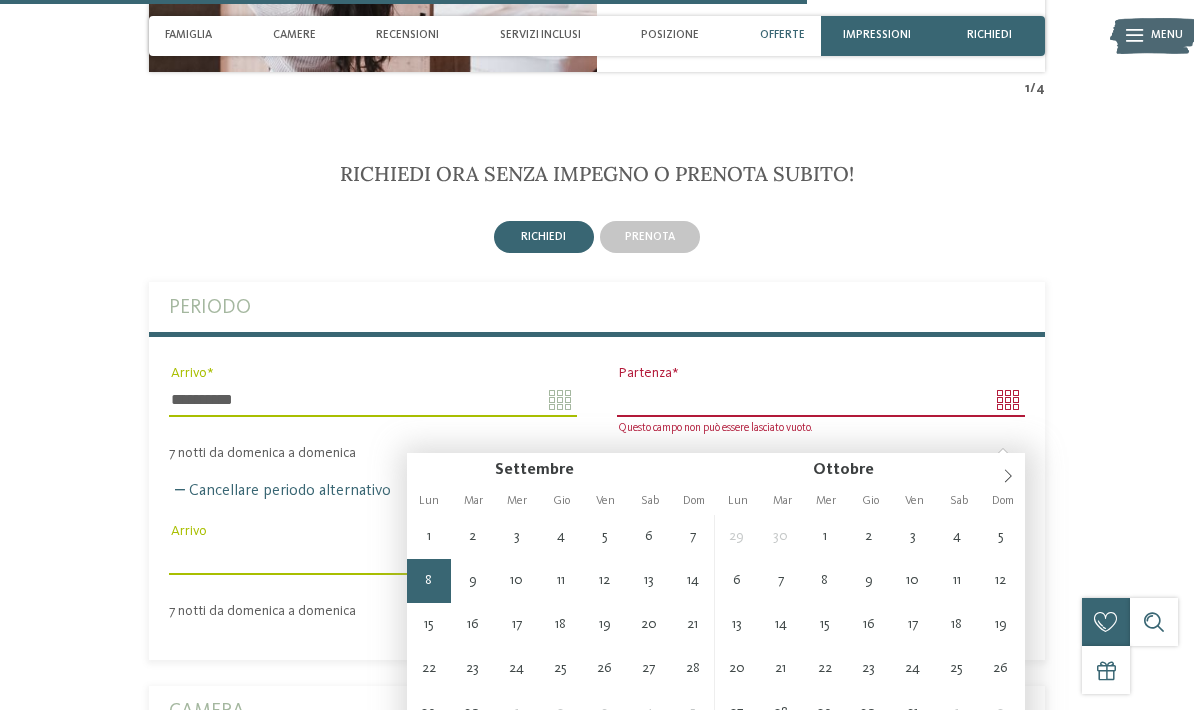 type on "**********" 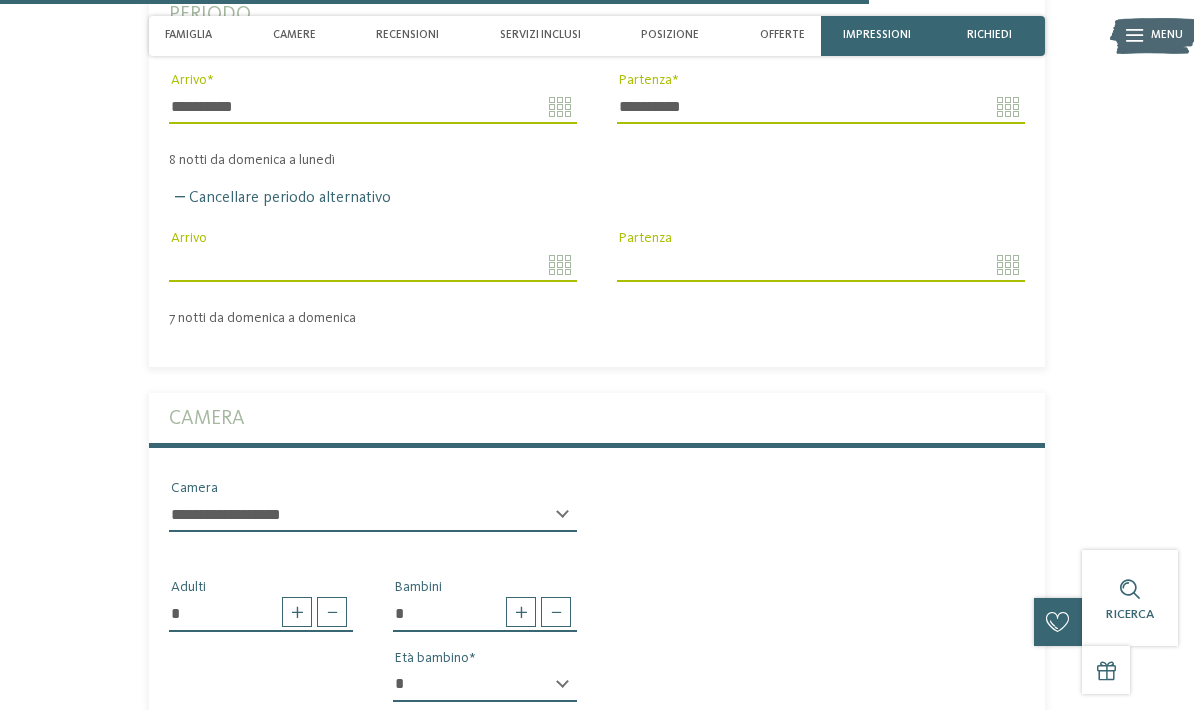 type 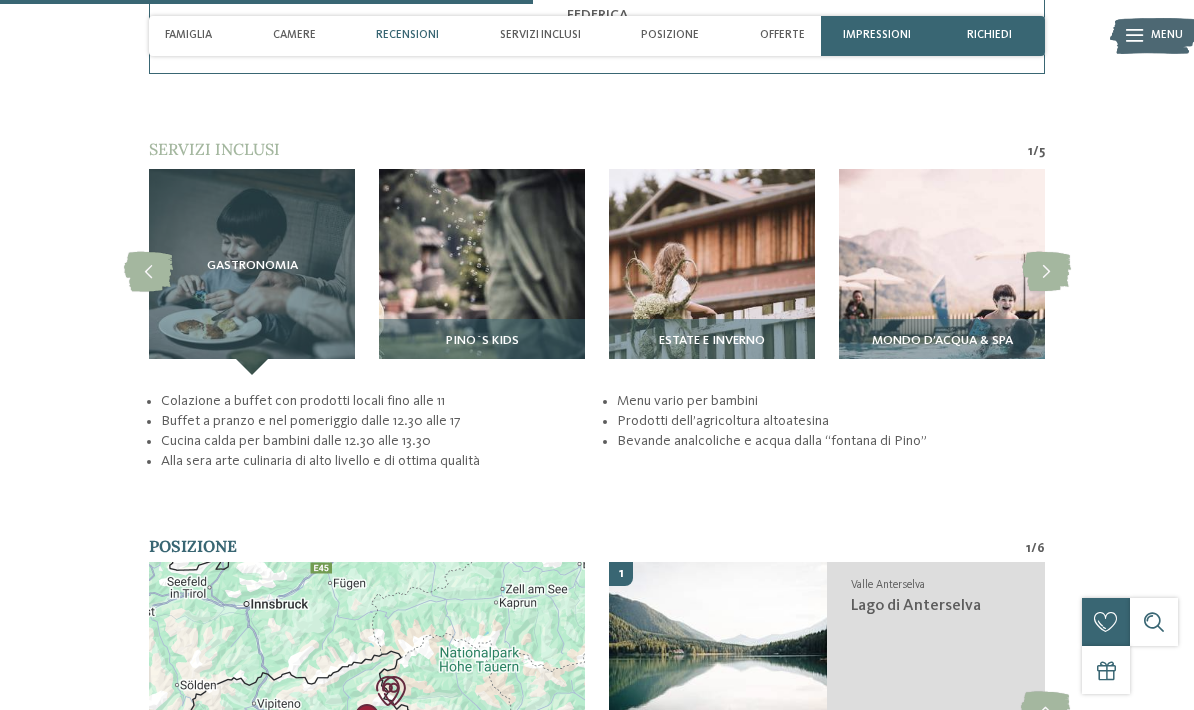 scroll, scrollTop: 2939, scrollLeft: 0, axis: vertical 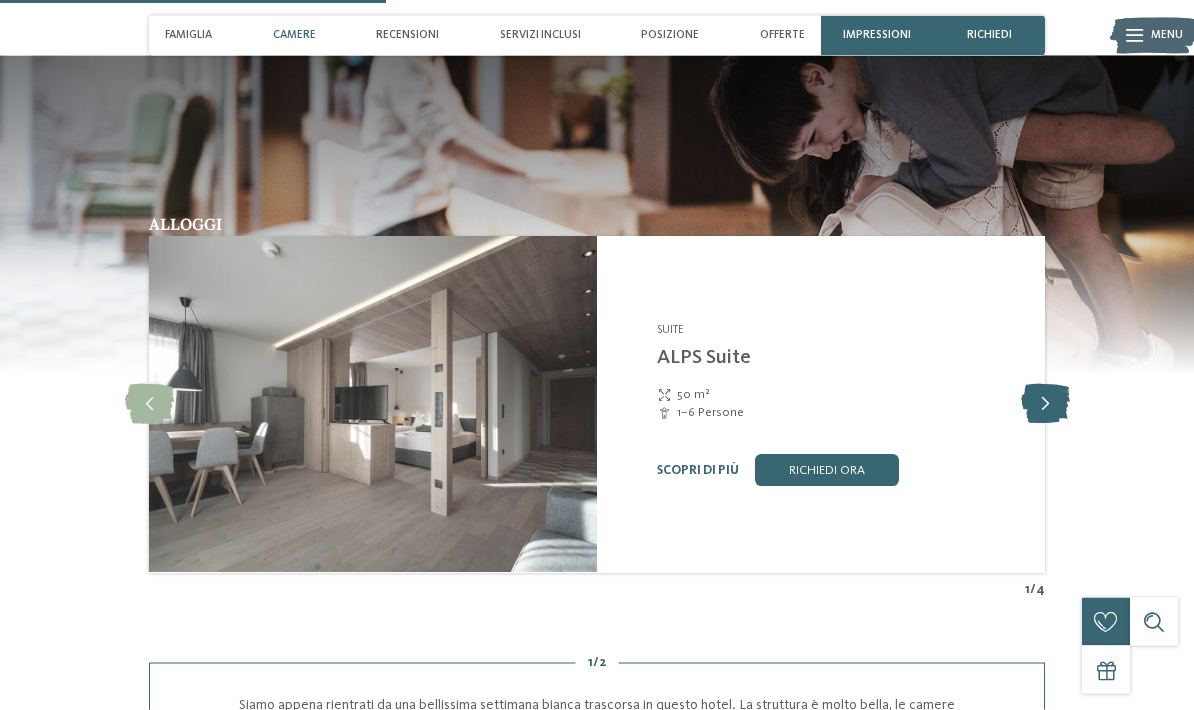 click at bounding box center (1045, 405) 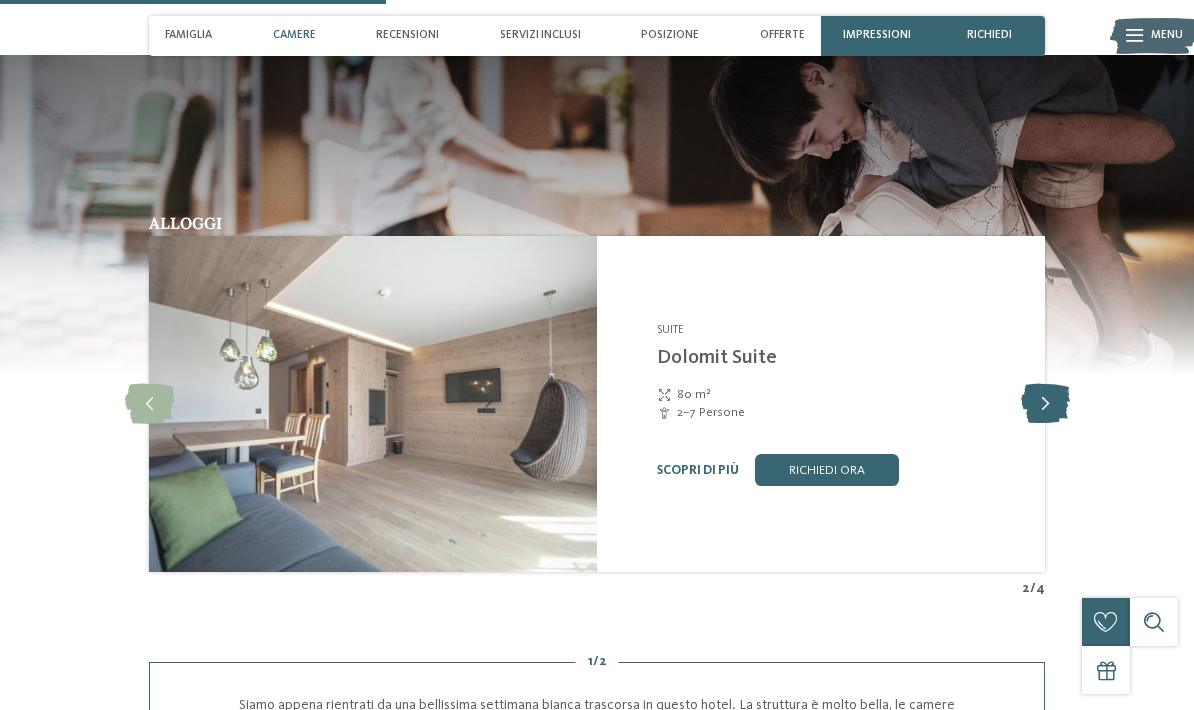 click at bounding box center (1045, 404) 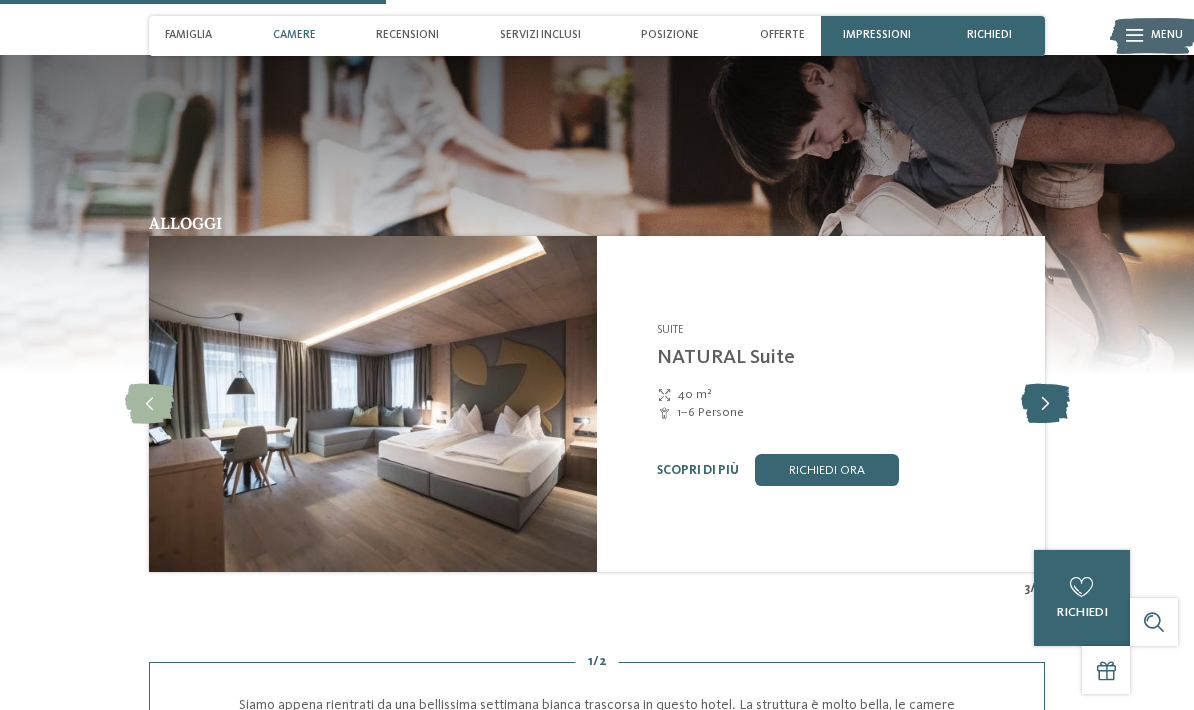 click at bounding box center [1045, 404] 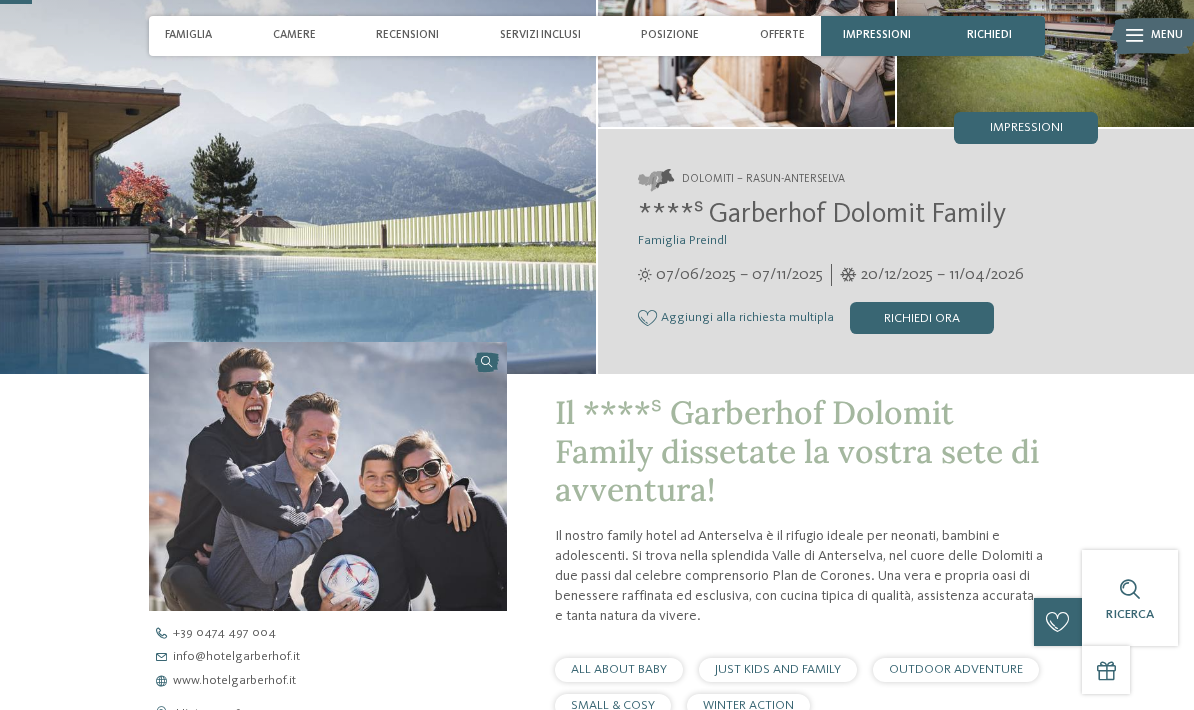 scroll, scrollTop: 170, scrollLeft: 0, axis: vertical 